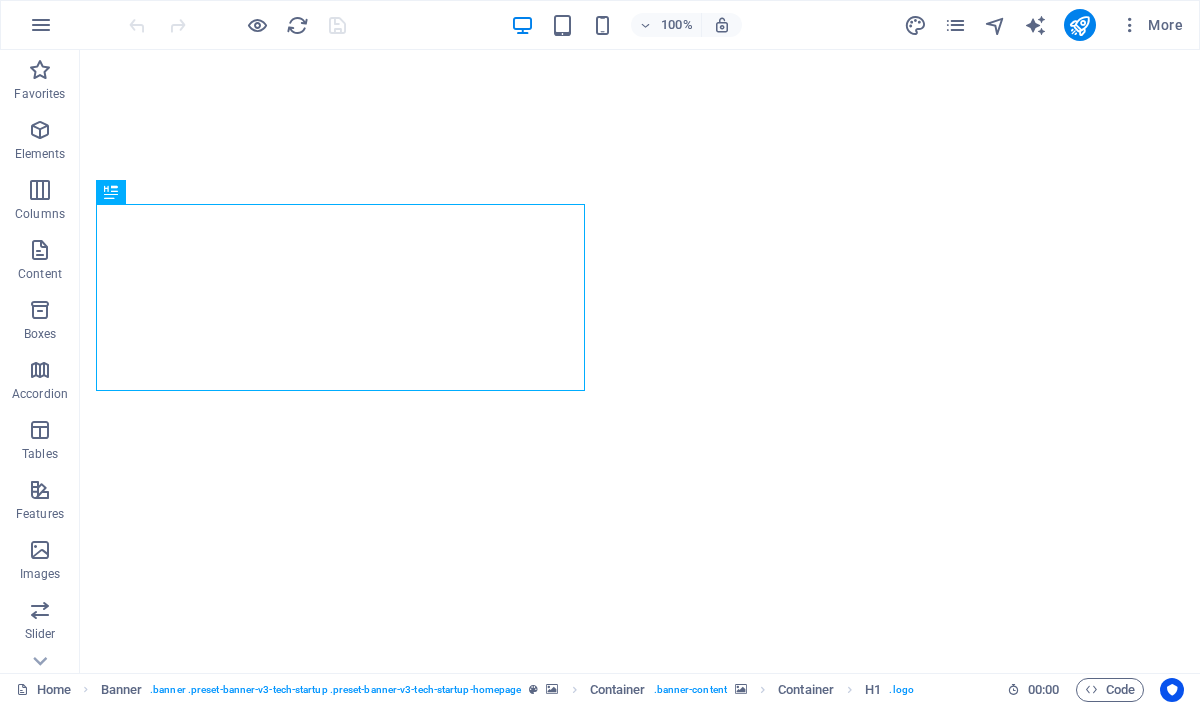 scroll, scrollTop: 0, scrollLeft: 0, axis: both 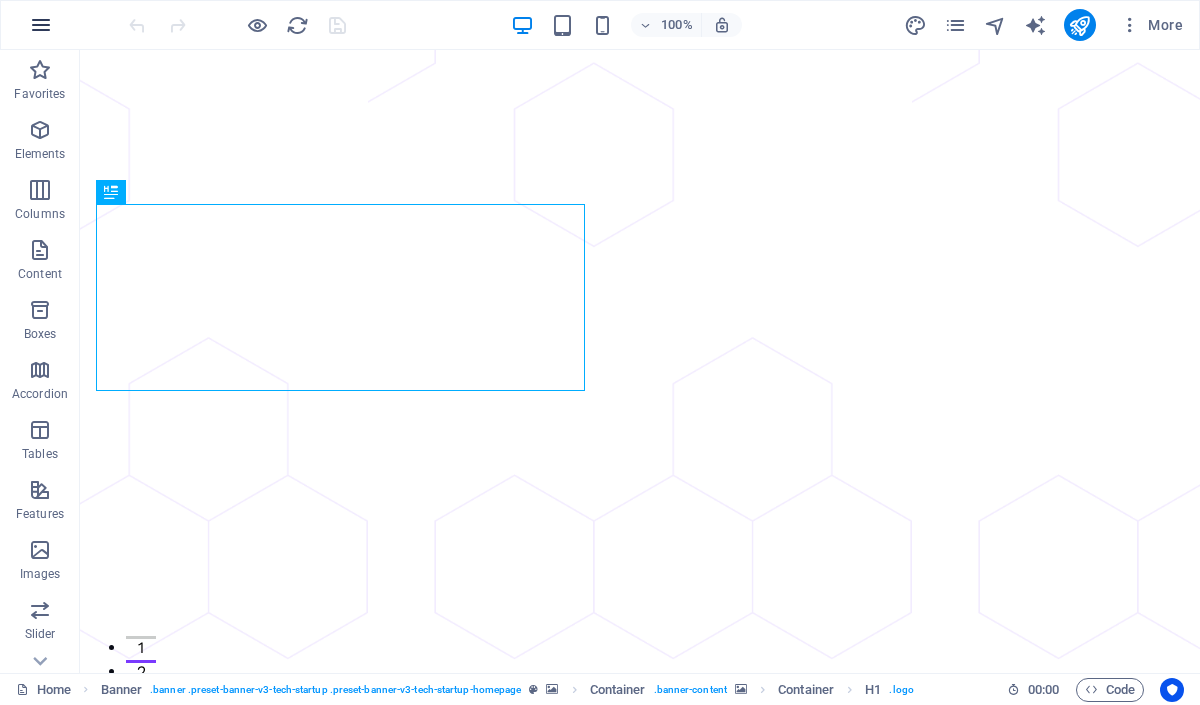 click at bounding box center (41, 25) 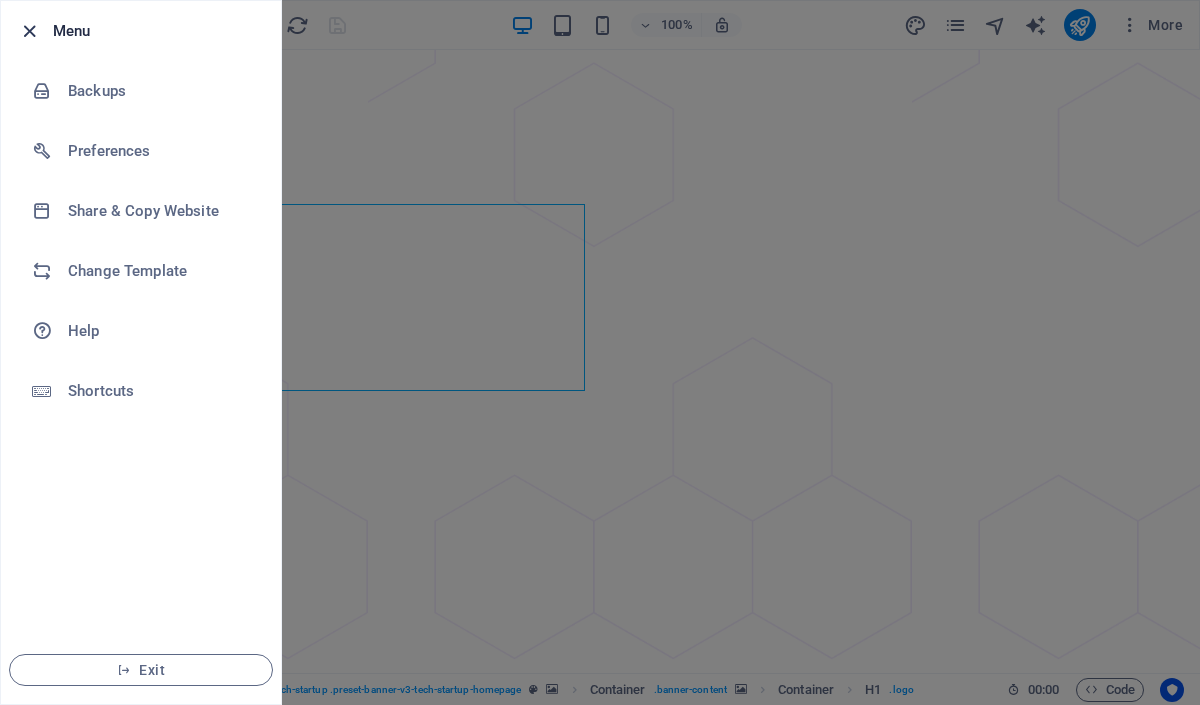 click at bounding box center [29, 31] 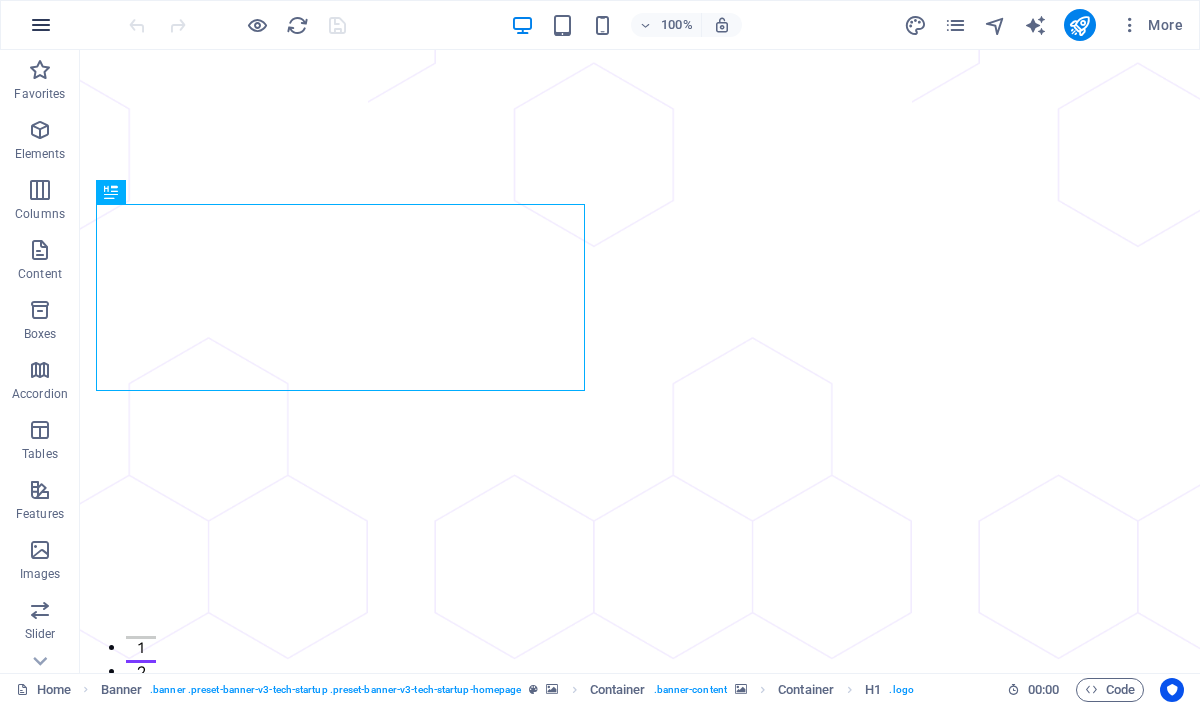 click at bounding box center [41, 25] 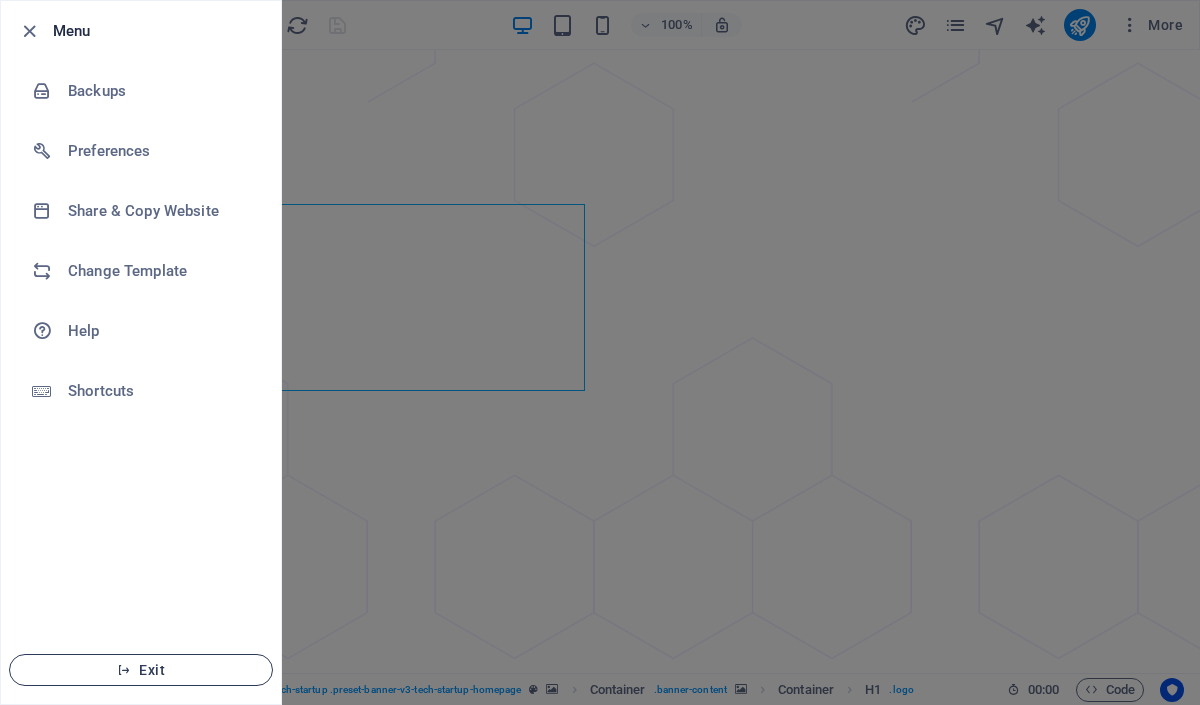 click at bounding box center [124, 670] 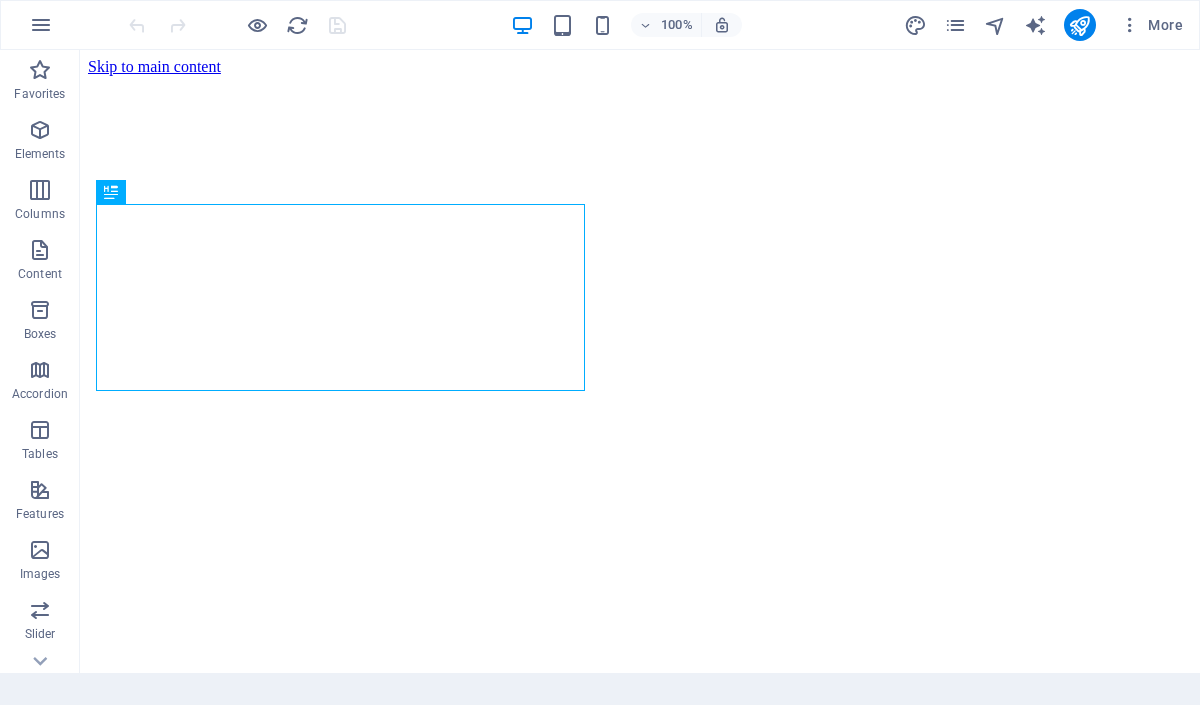 scroll, scrollTop: 0, scrollLeft: 0, axis: both 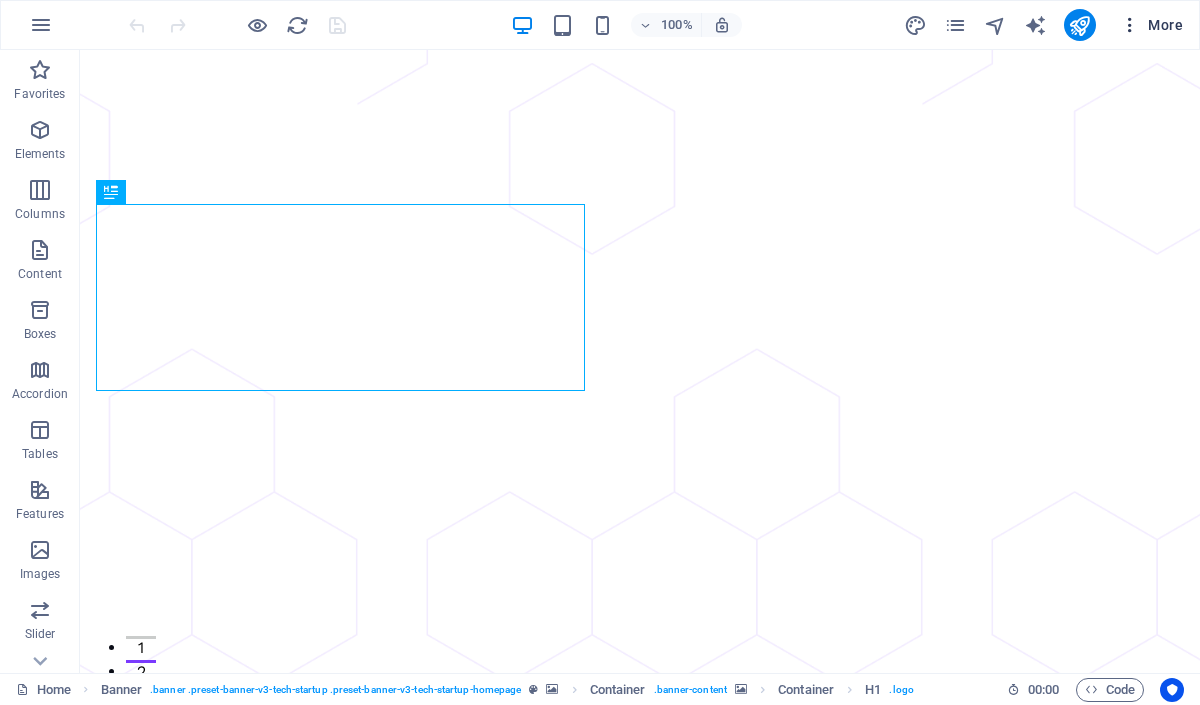 click on "More" at bounding box center [1151, 25] 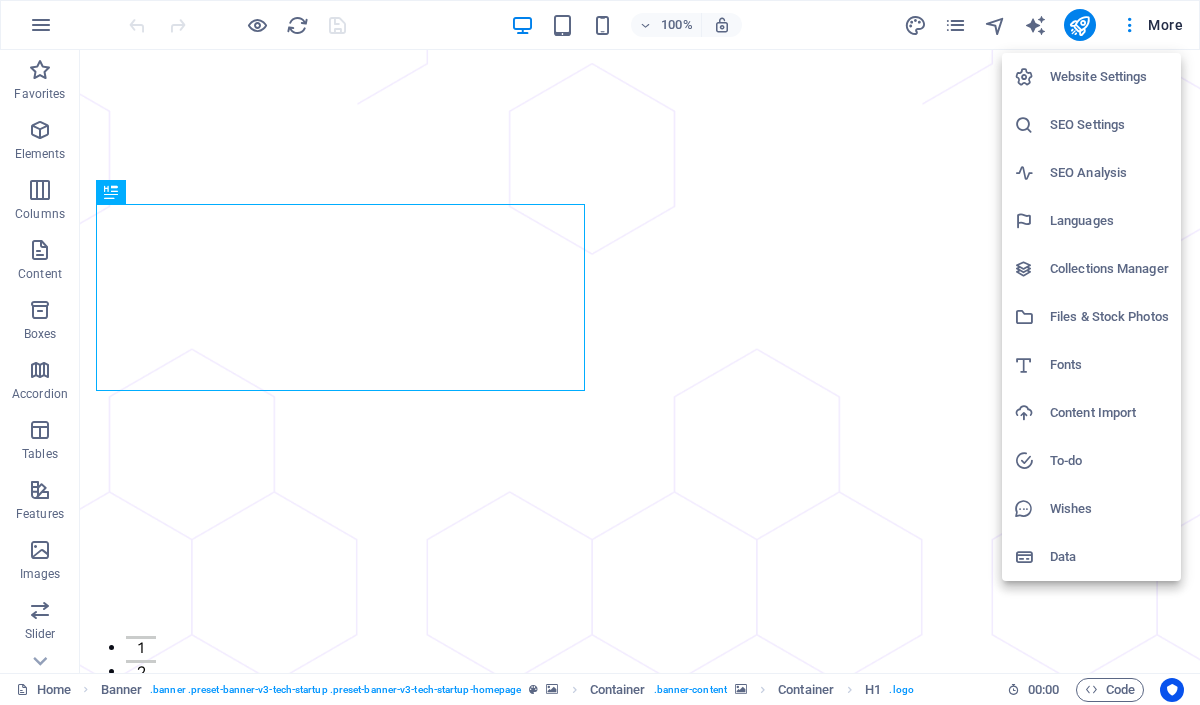 click on "Website Settings" at bounding box center [1091, 77] 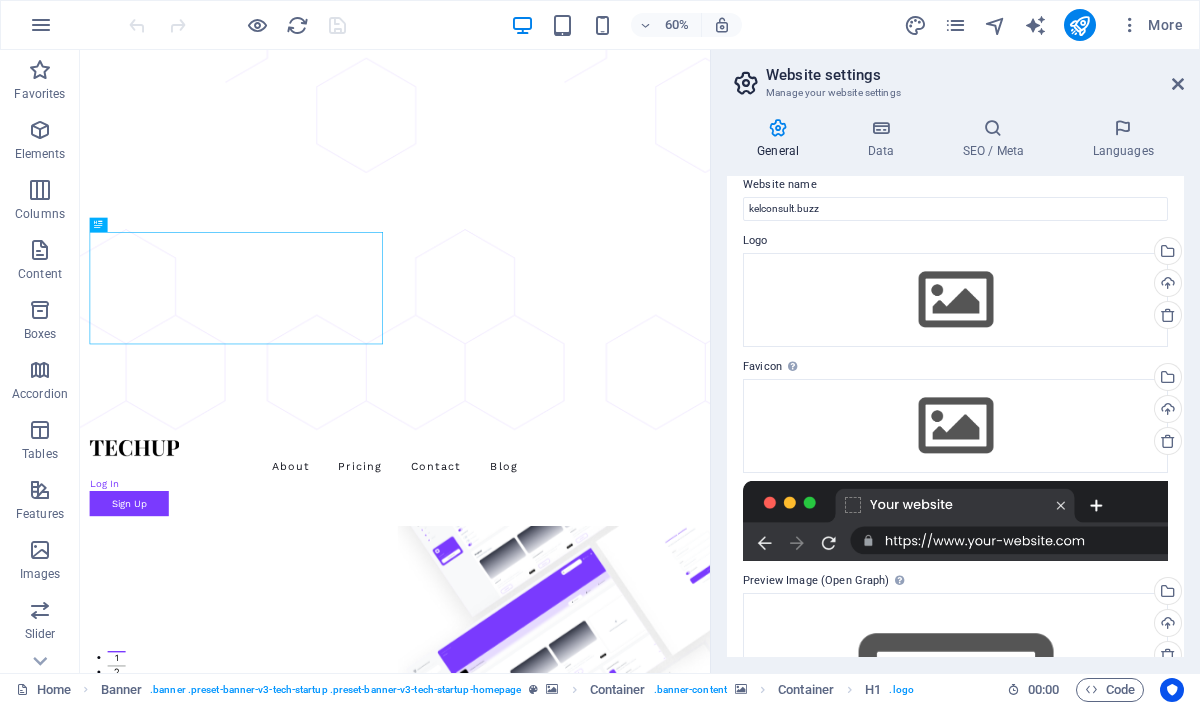 scroll, scrollTop: 0, scrollLeft: 0, axis: both 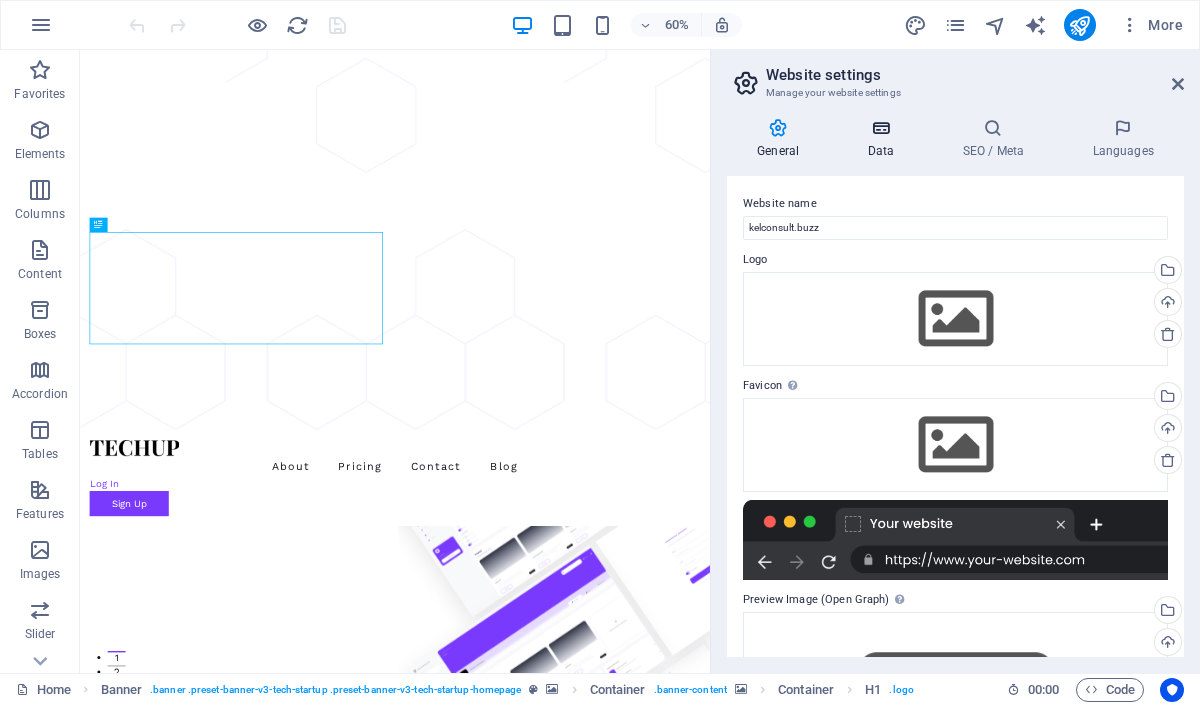 click at bounding box center (880, 128) 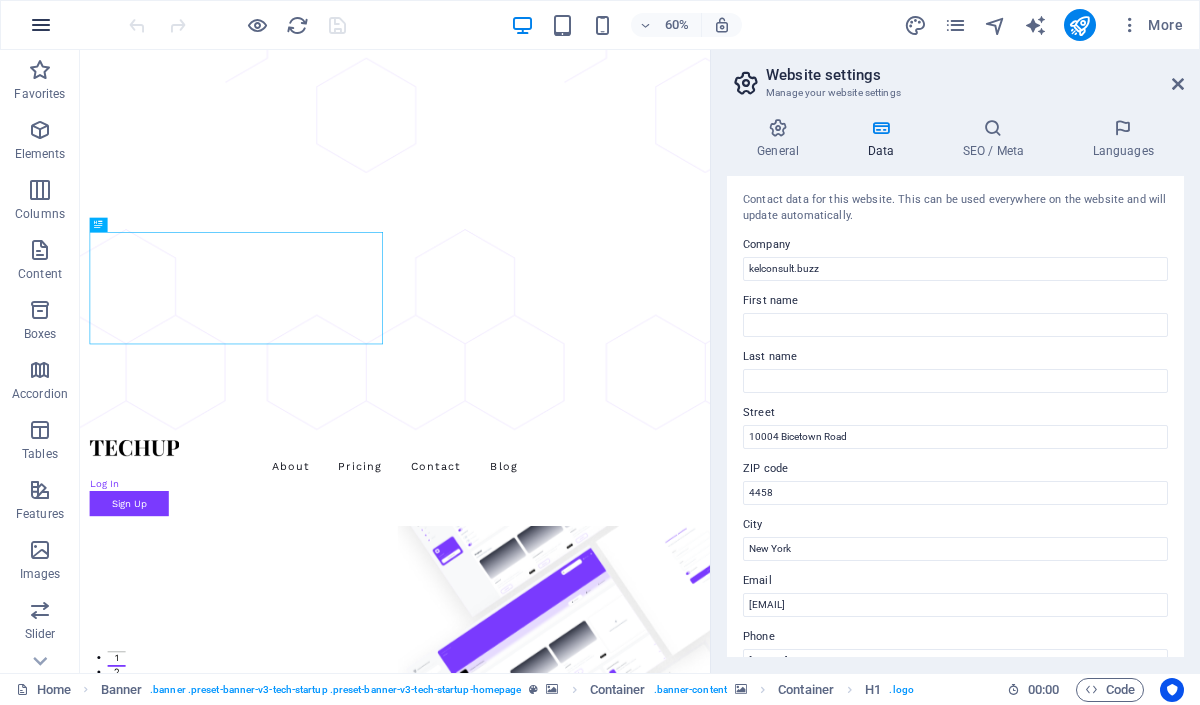 click at bounding box center (41, 25) 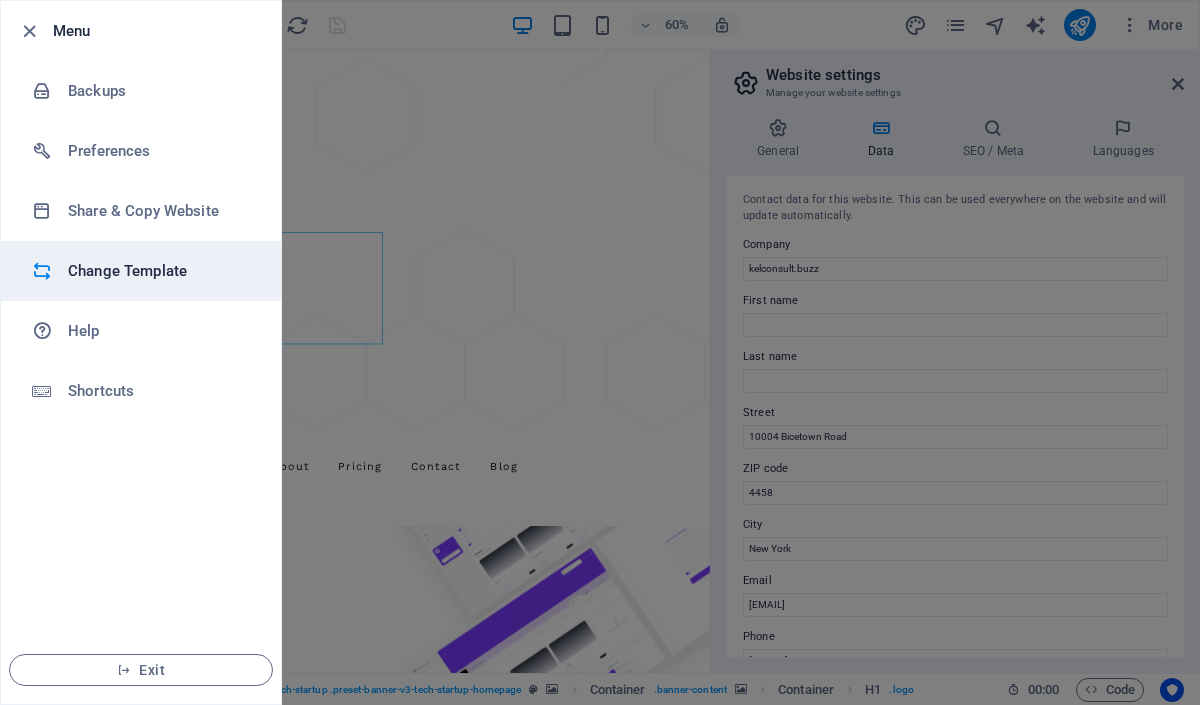 click on "Change Template" at bounding box center (160, 271) 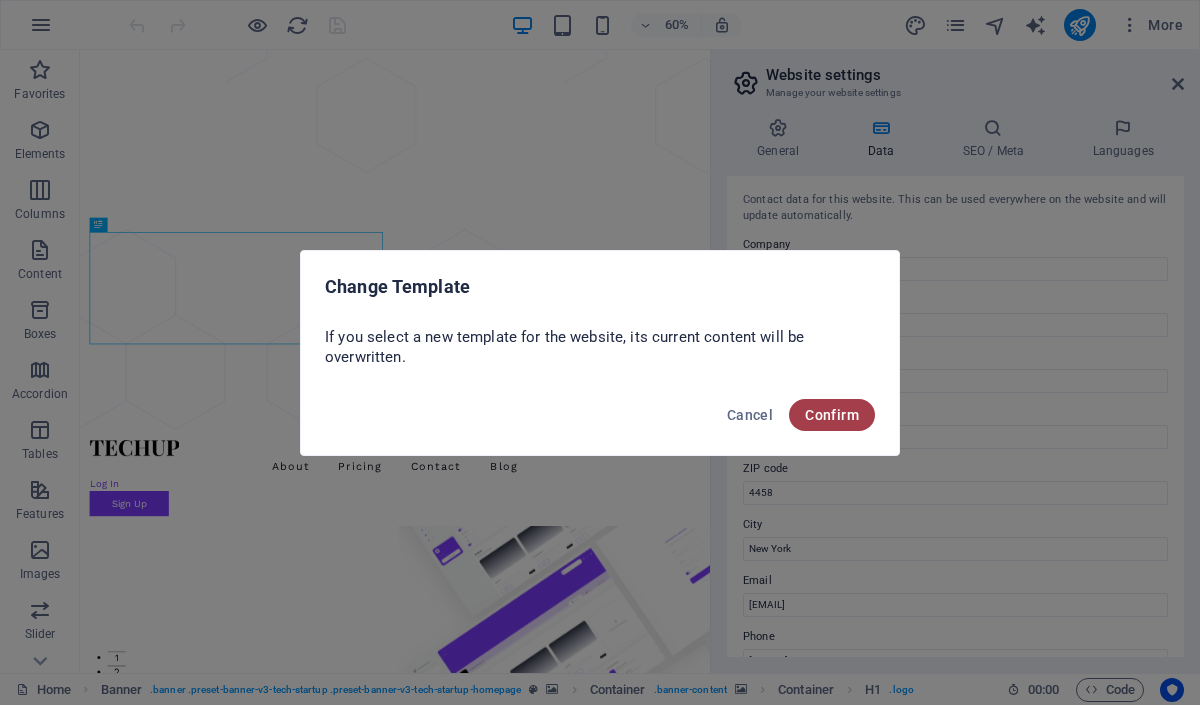 click on "Confirm" at bounding box center [832, 415] 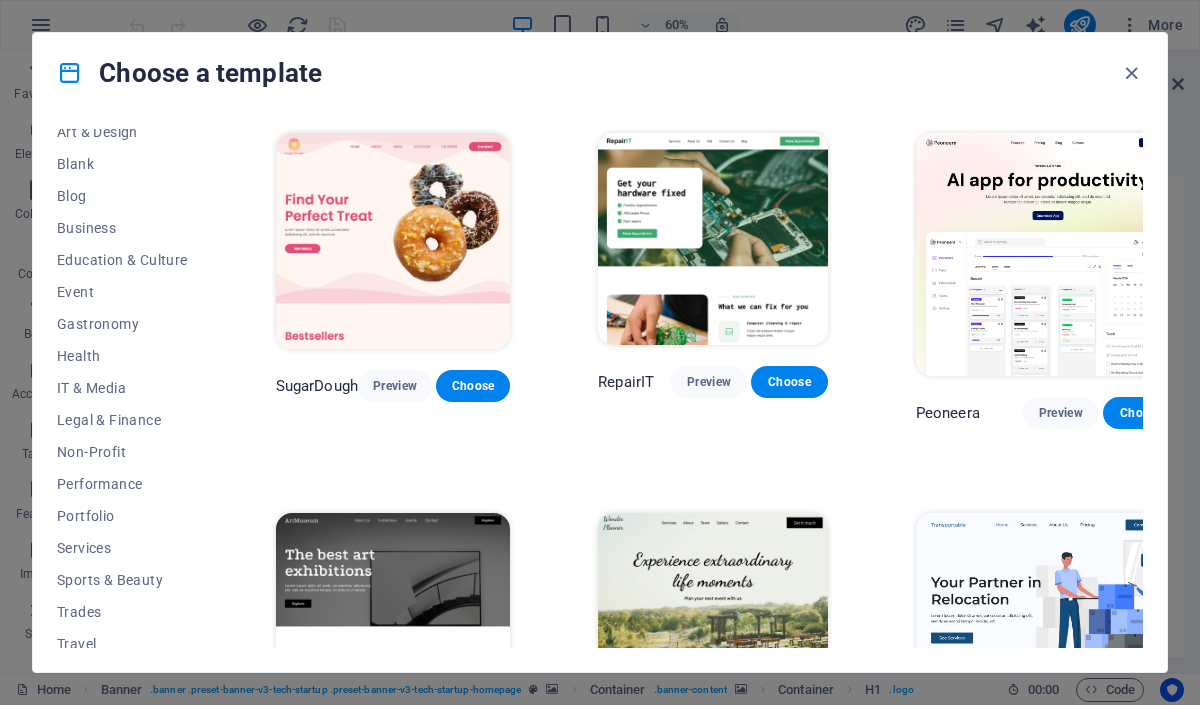 scroll, scrollTop: 281, scrollLeft: 0, axis: vertical 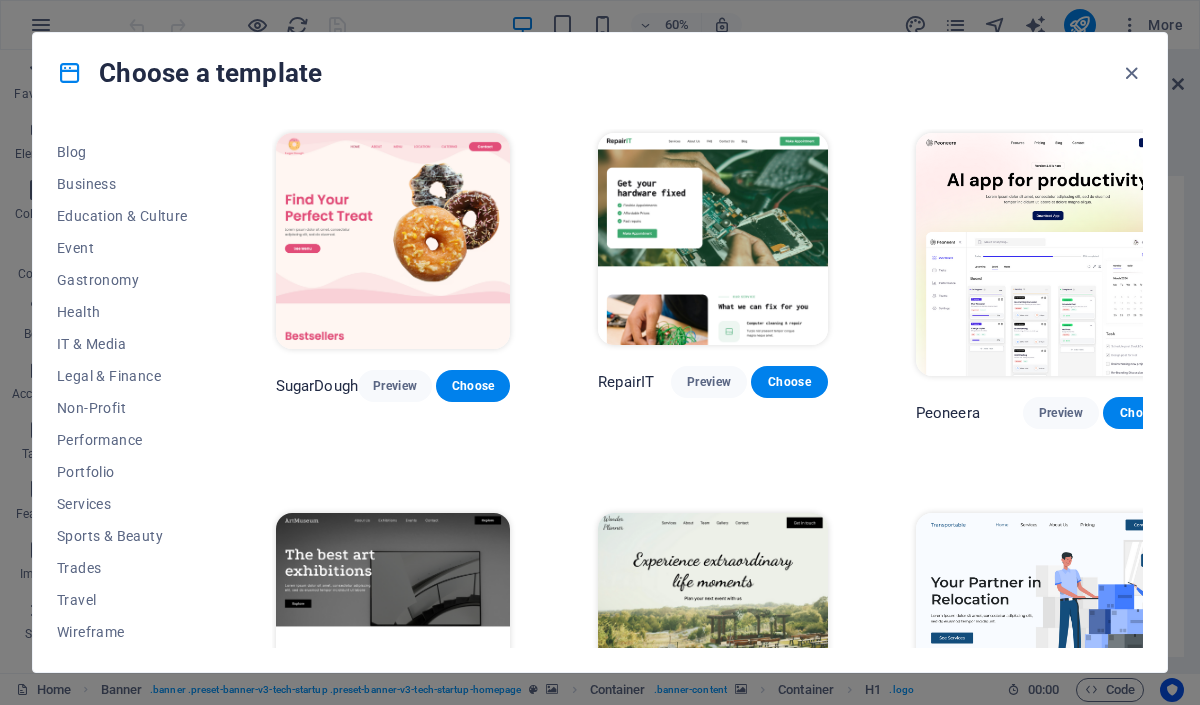 click on "IT & Media" at bounding box center [122, 344] 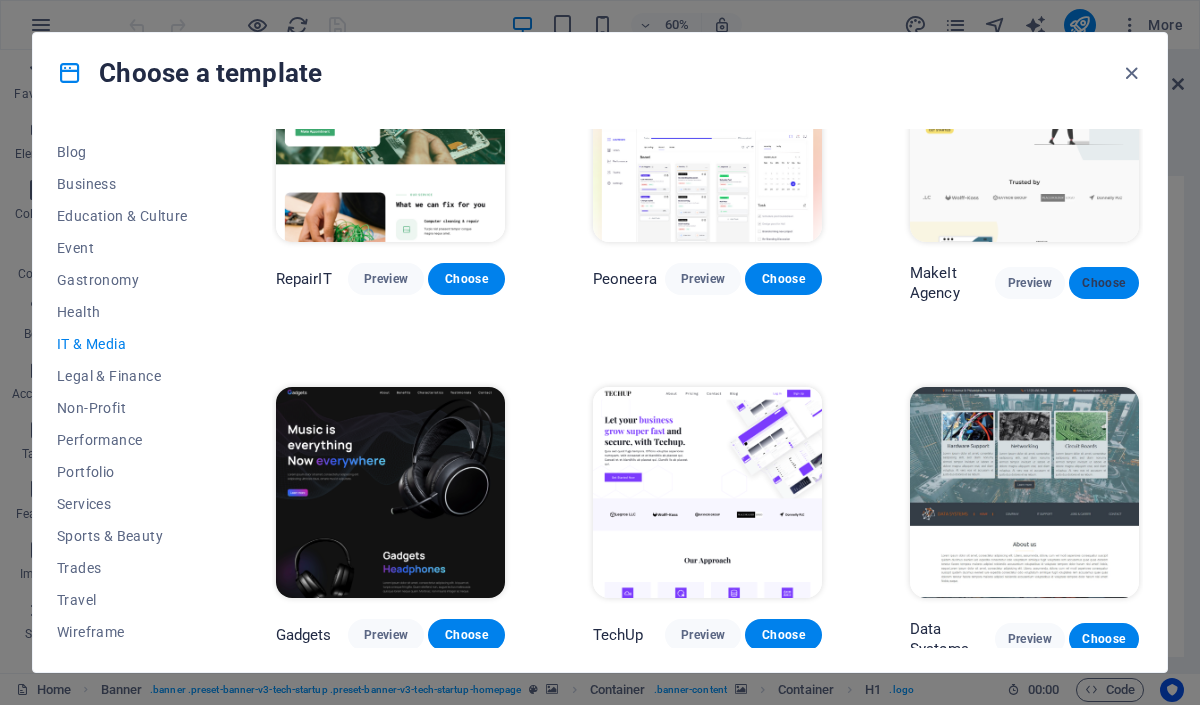 scroll, scrollTop: 100, scrollLeft: 0, axis: vertical 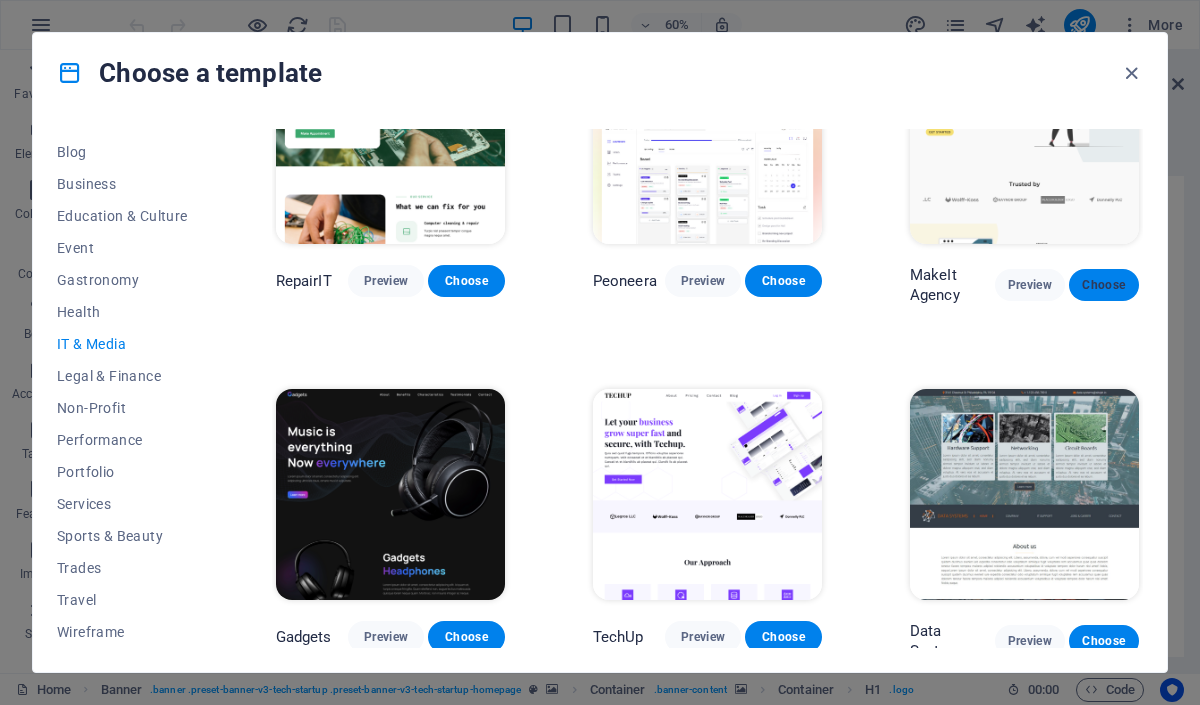 click on "Choose" at bounding box center (1104, 285) 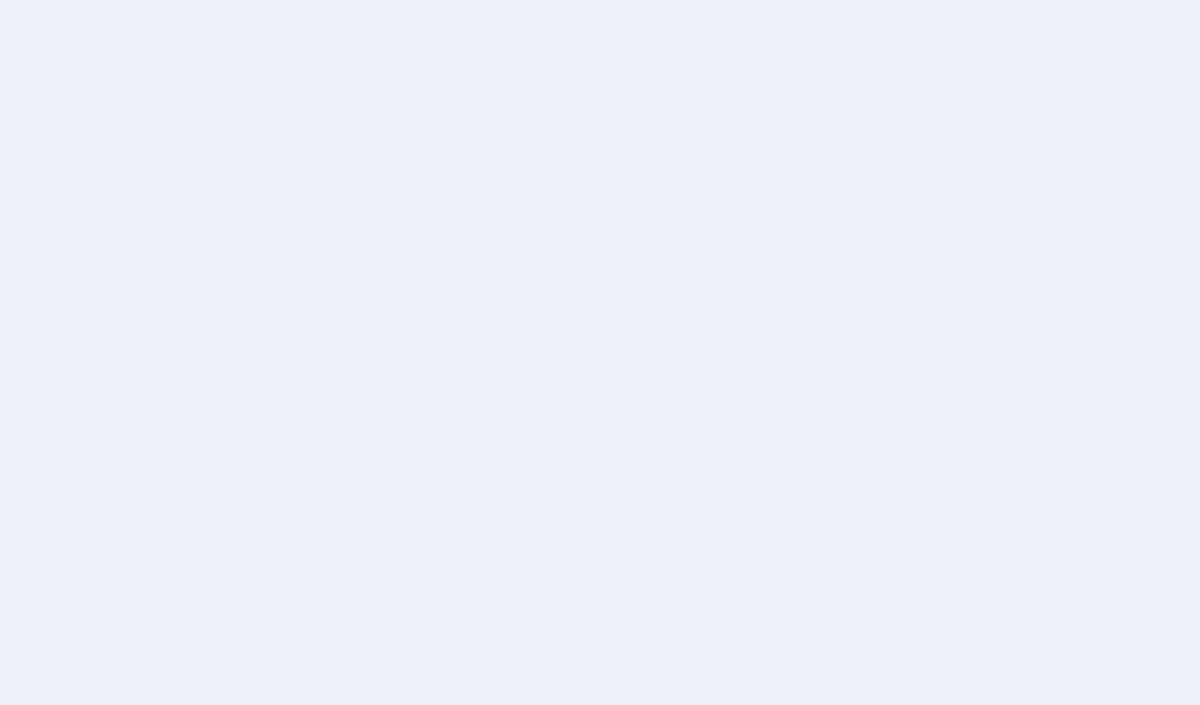 scroll, scrollTop: 0, scrollLeft: 0, axis: both 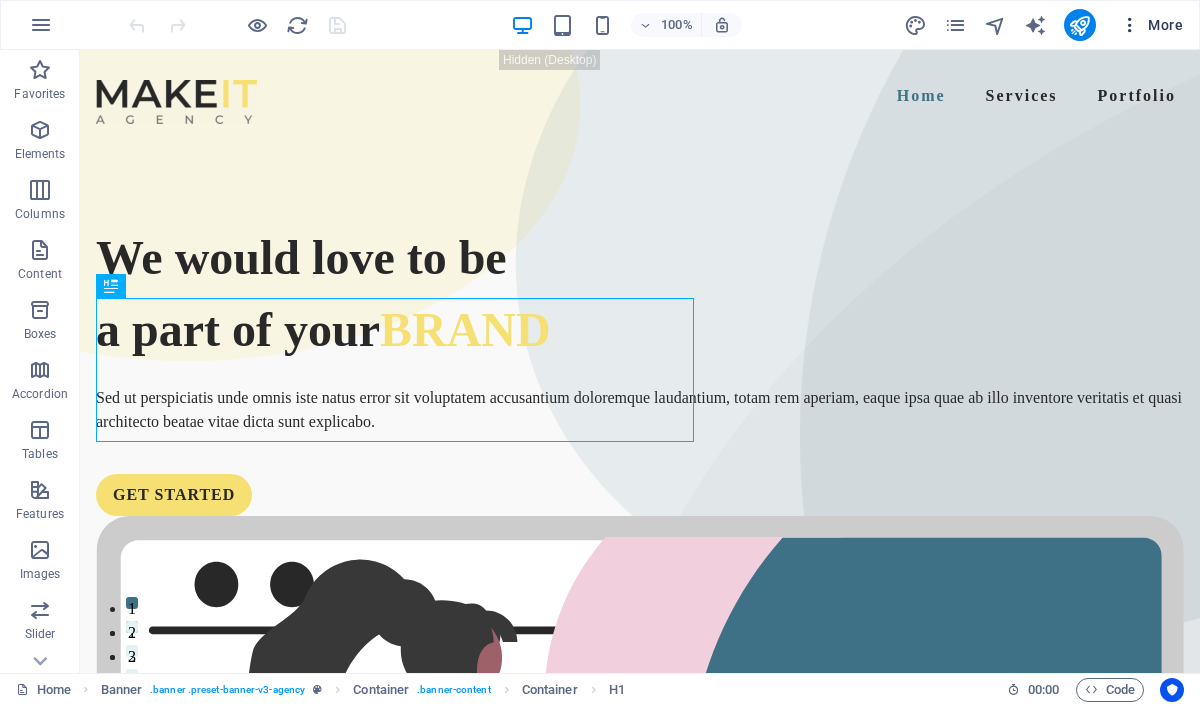 click on "More" at bounding box center [1151, 25] 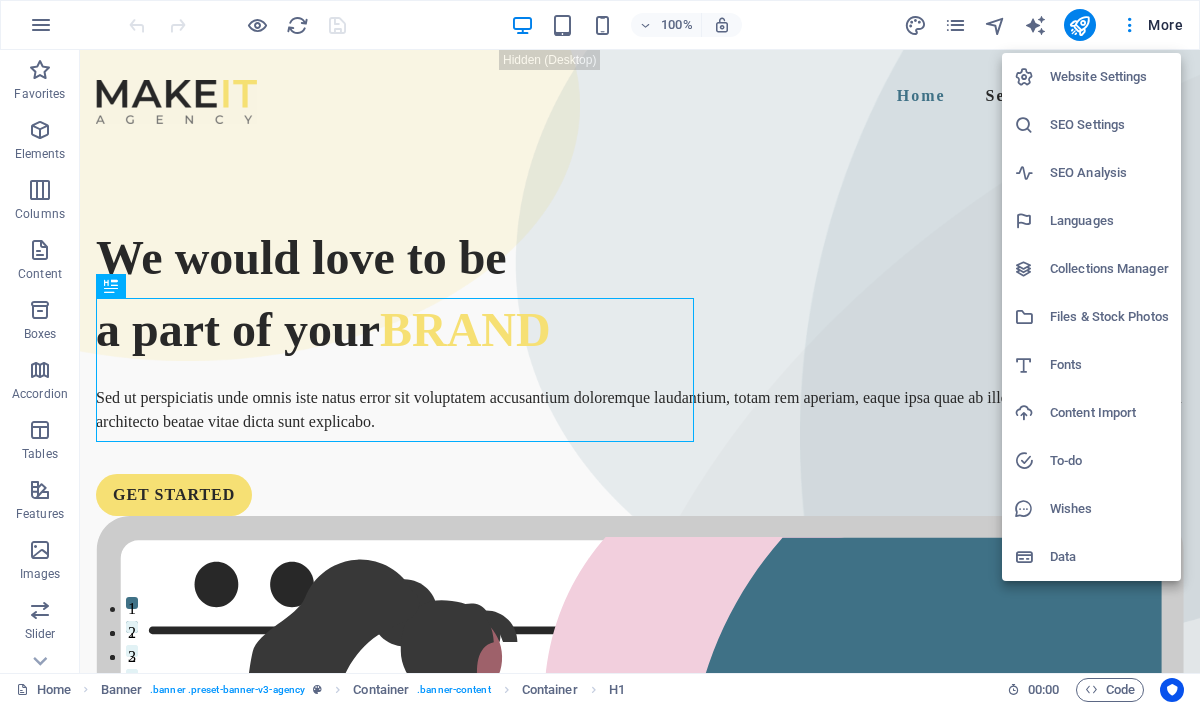 click on "Data" at bounding box center [1109, 557] 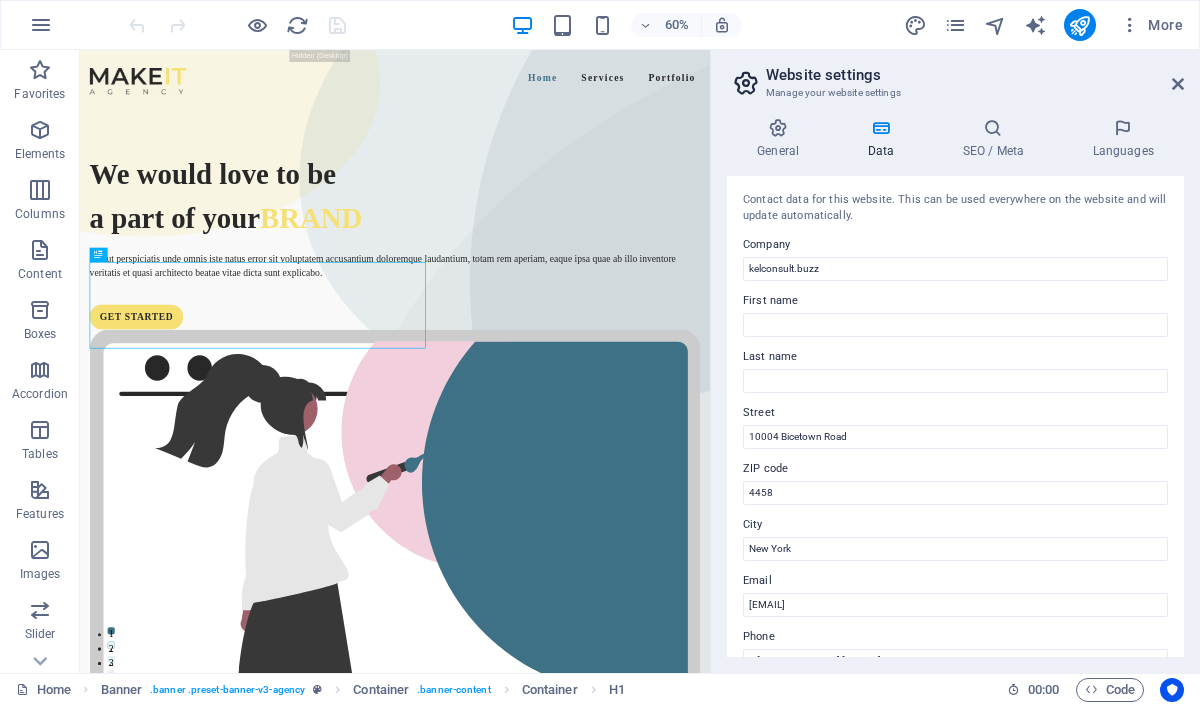 scroll, scrollTop: 76, scrollLeft: 0, axis: vertical 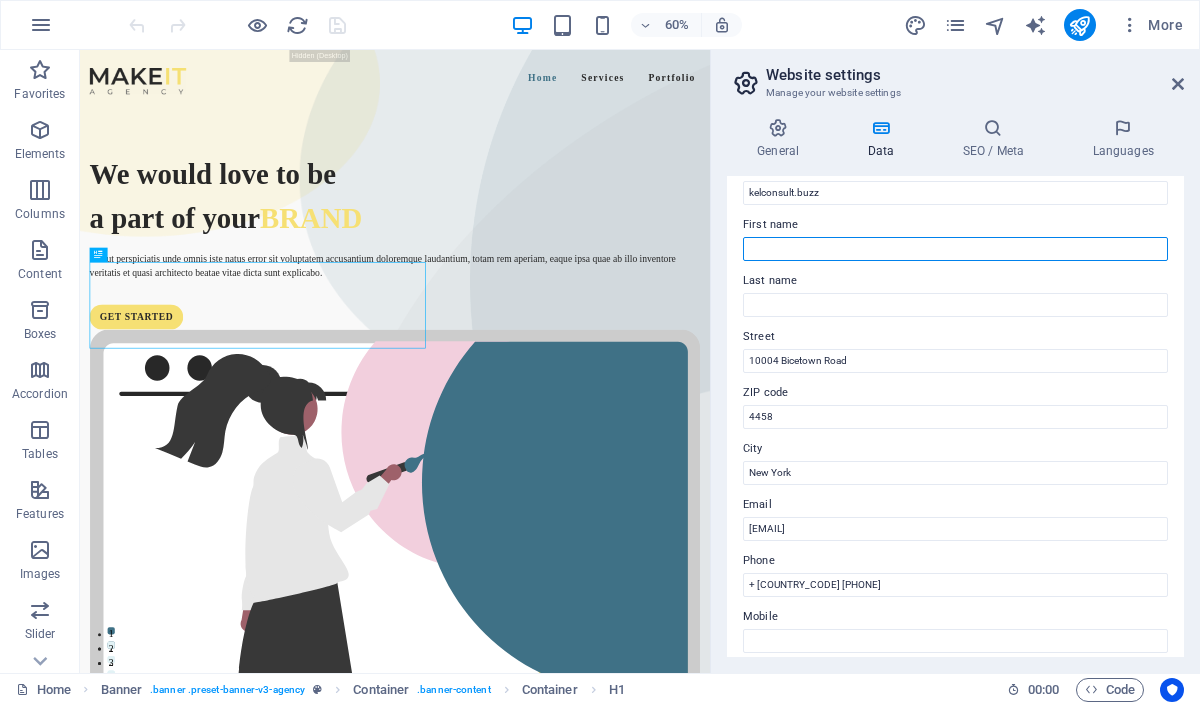 click on "First name" at bounding box center [955, 249] 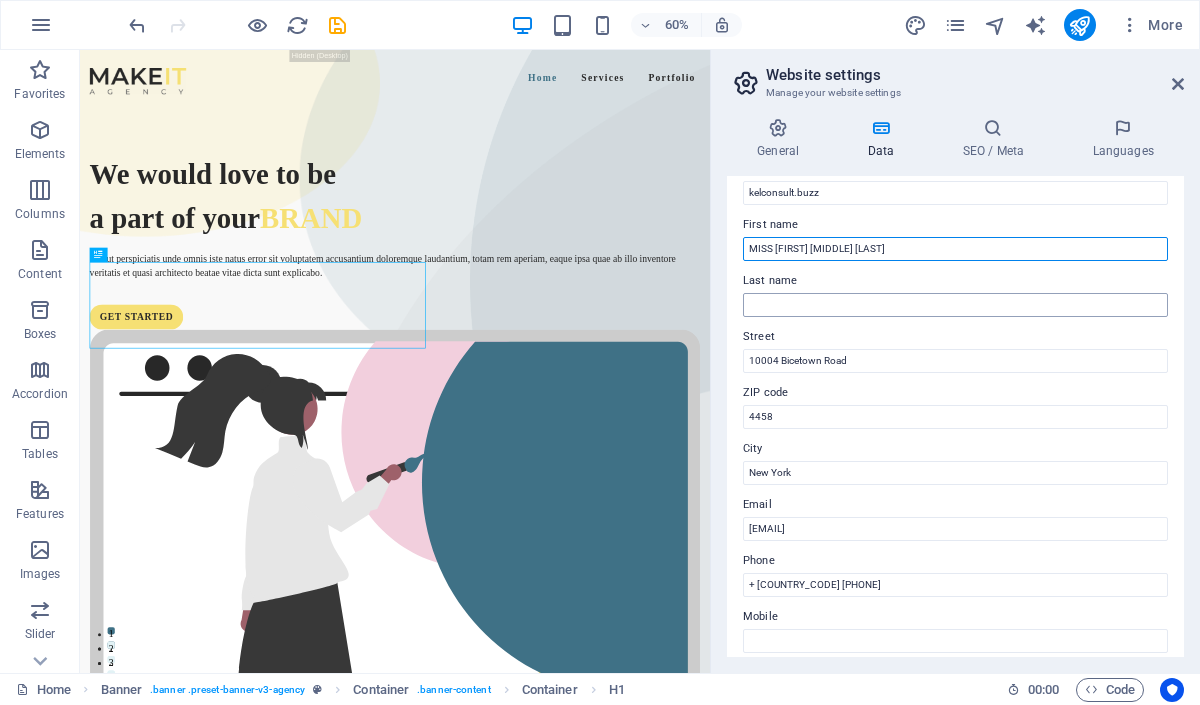 type on "MISS [FIRST] [MIDDLE] [LAST]" 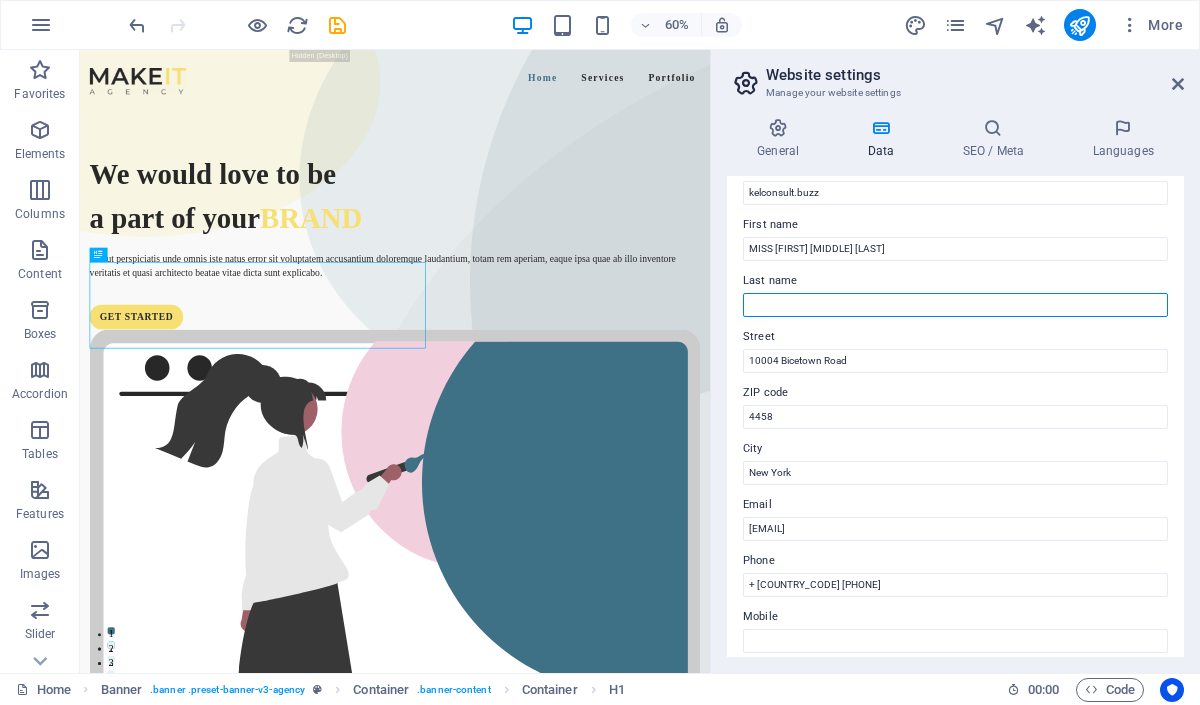 click on "Last name" at bounding box center [955, 305] 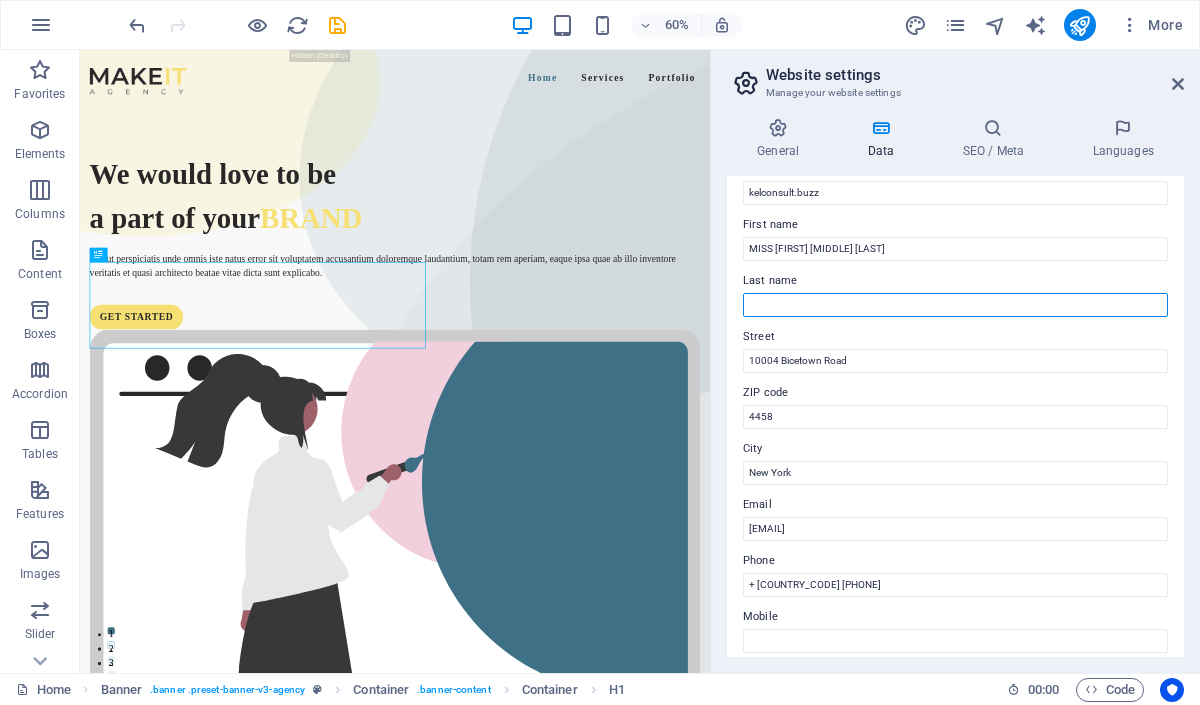 paste on "MCCABE" 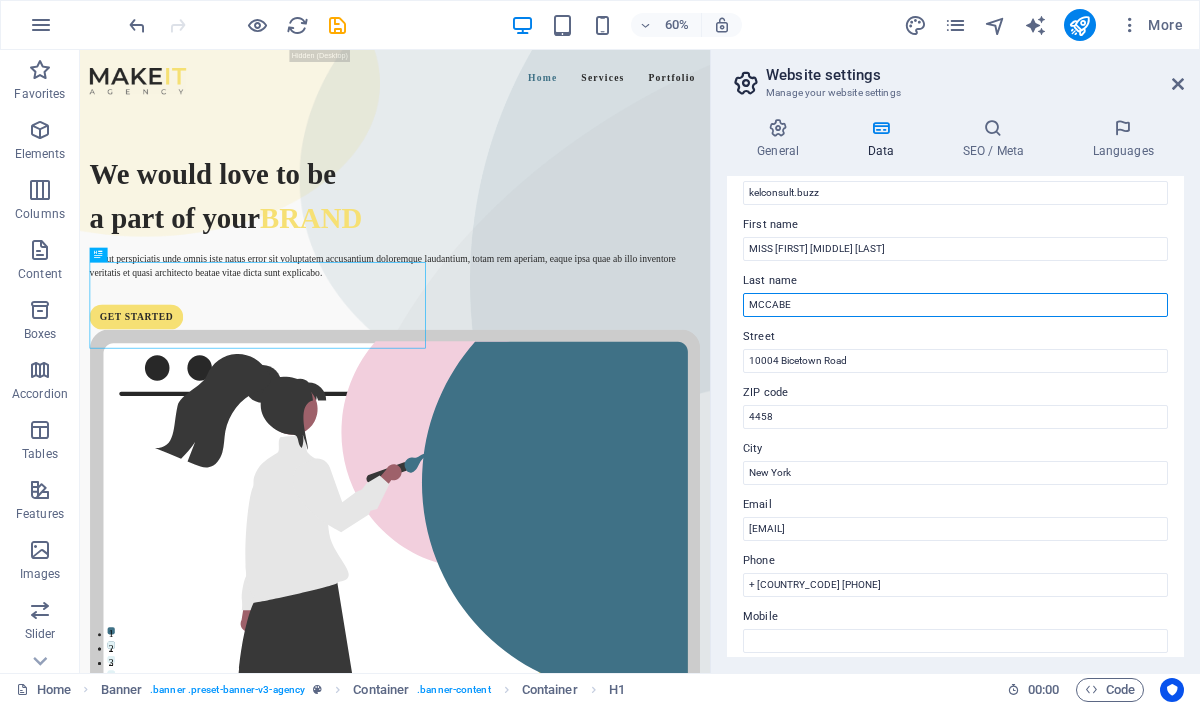 type on "MCCABE" 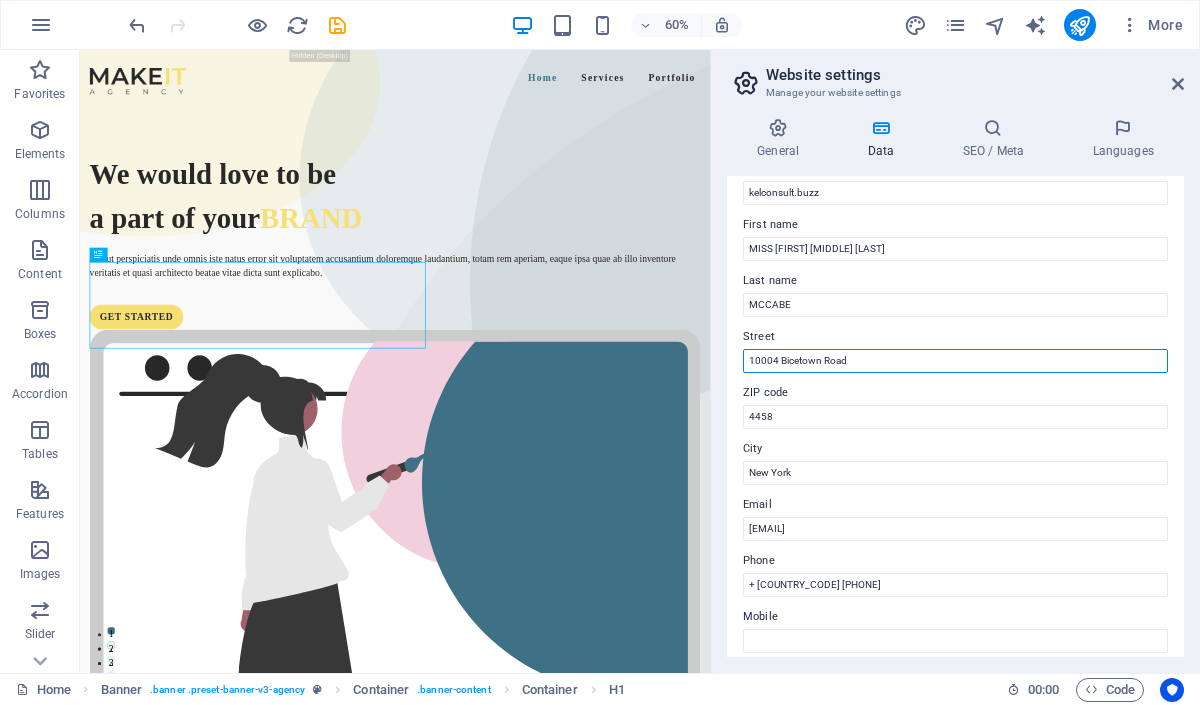 click on "10004 Bicetown Road" at bounding box center (955, 361) 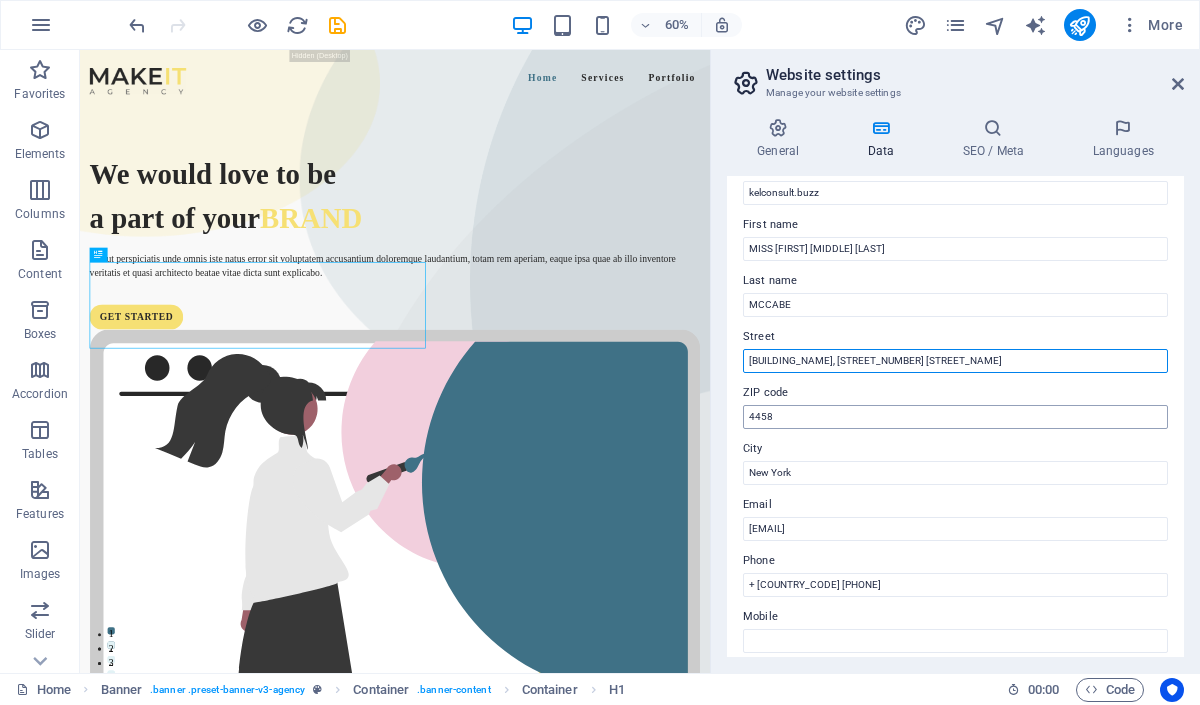 type on "[BUILDING_NAME], [STREET_NUMBER] [STREET_NAME]" 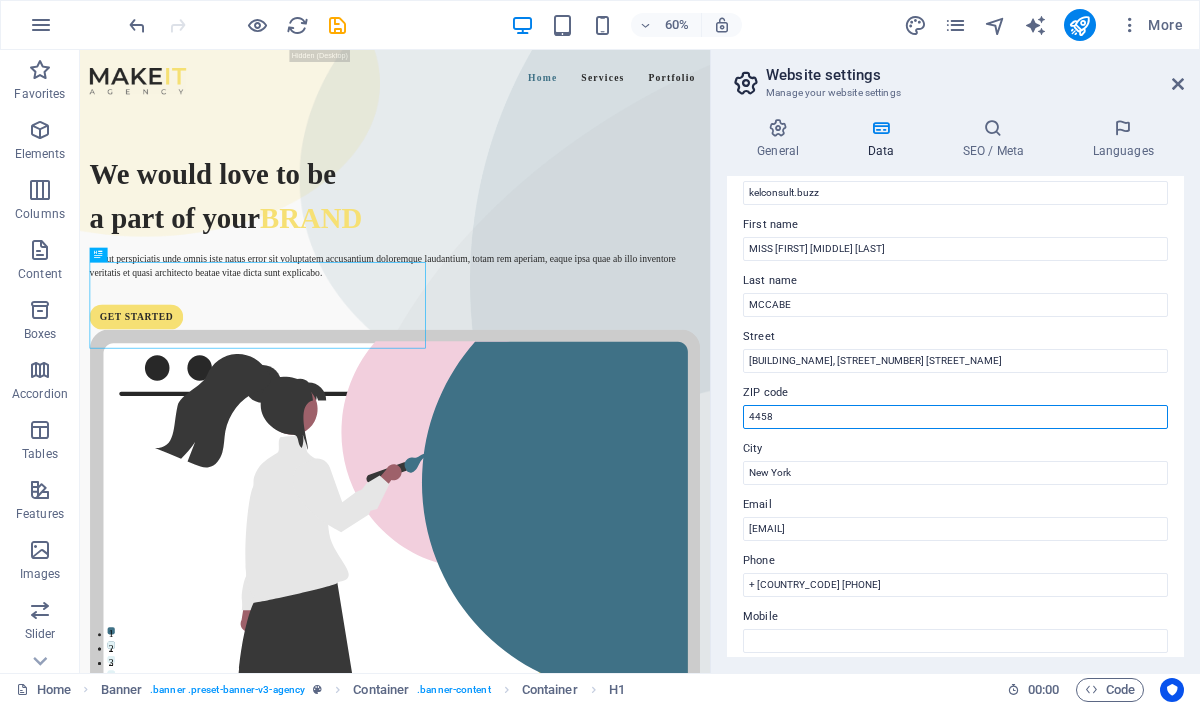 click on "4458" at bounding box center (955, 417) 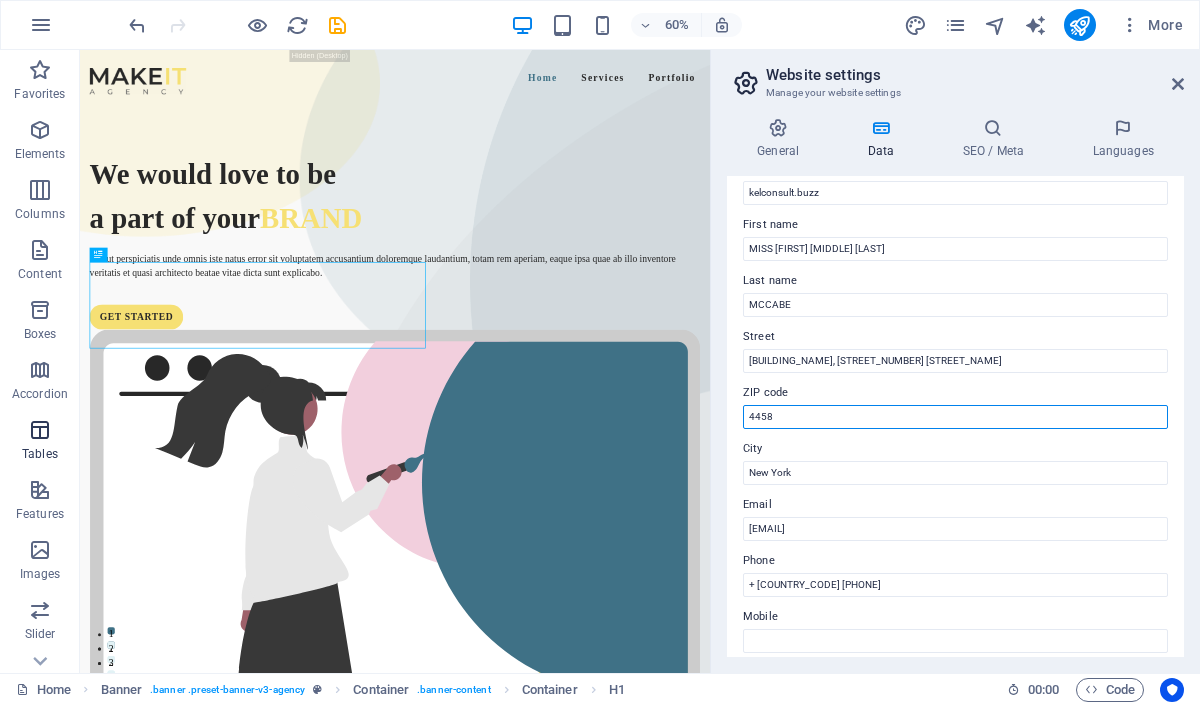 paste on "[POSTAL_CODE]" 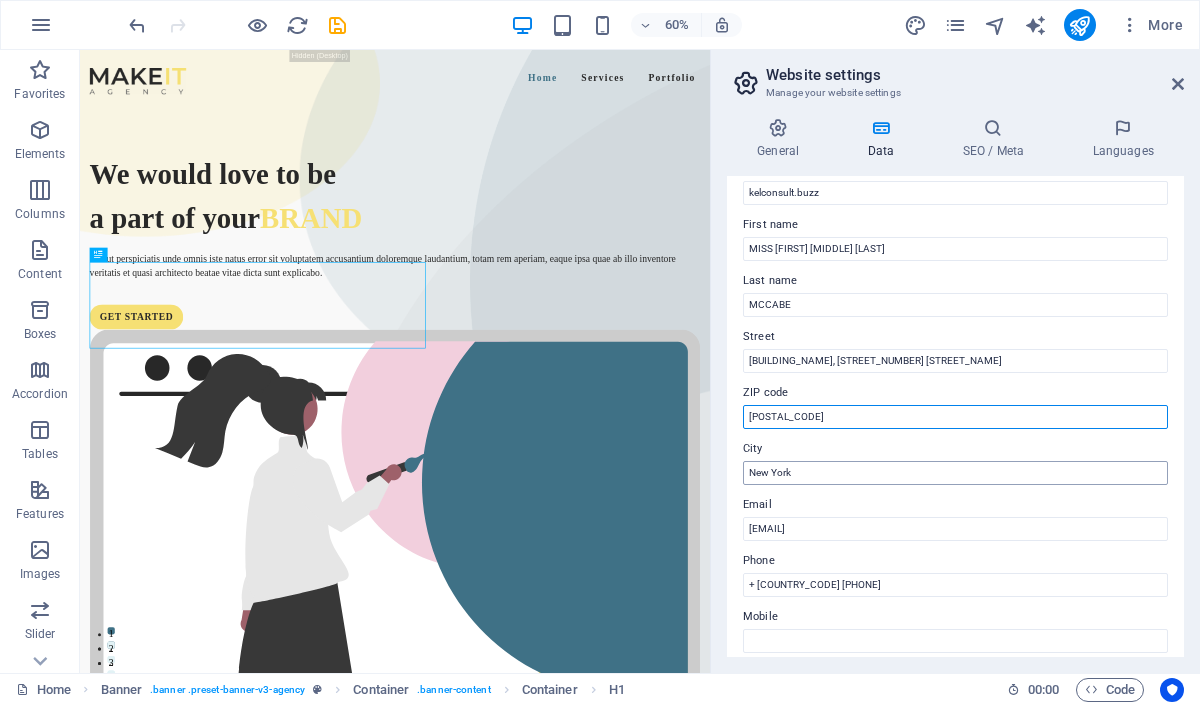 type on "[POSTAL_CODE]" 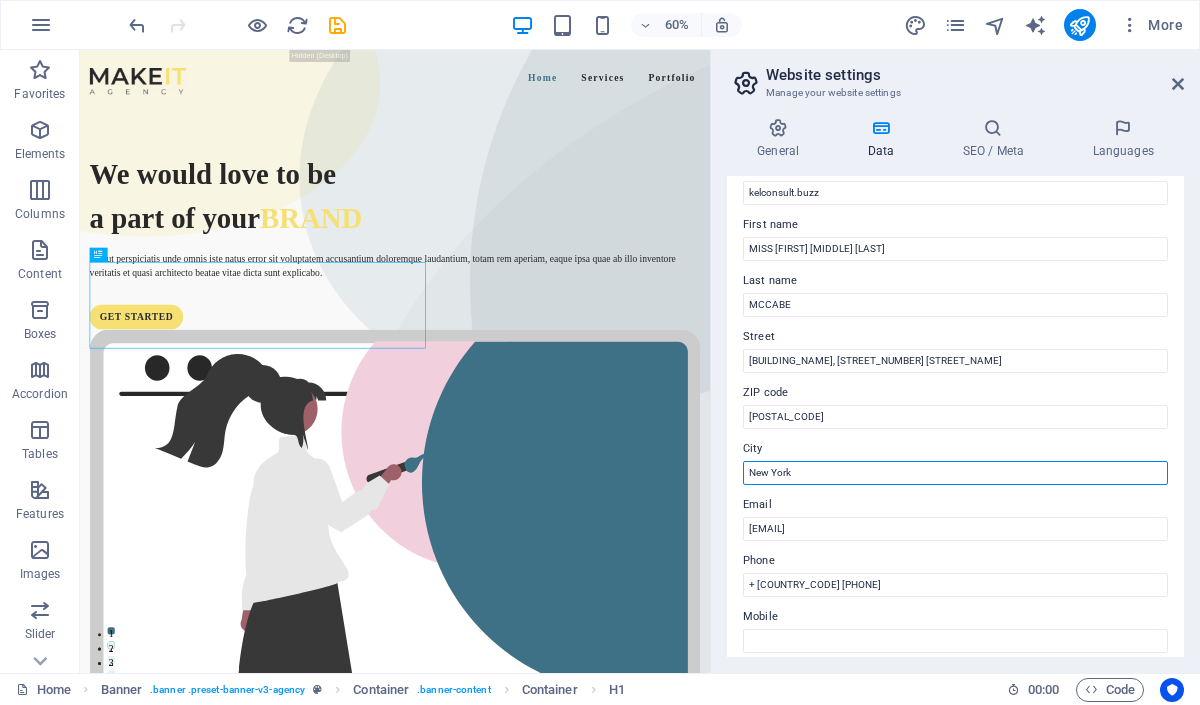 click on "New York" at bounding box center [955, 473] 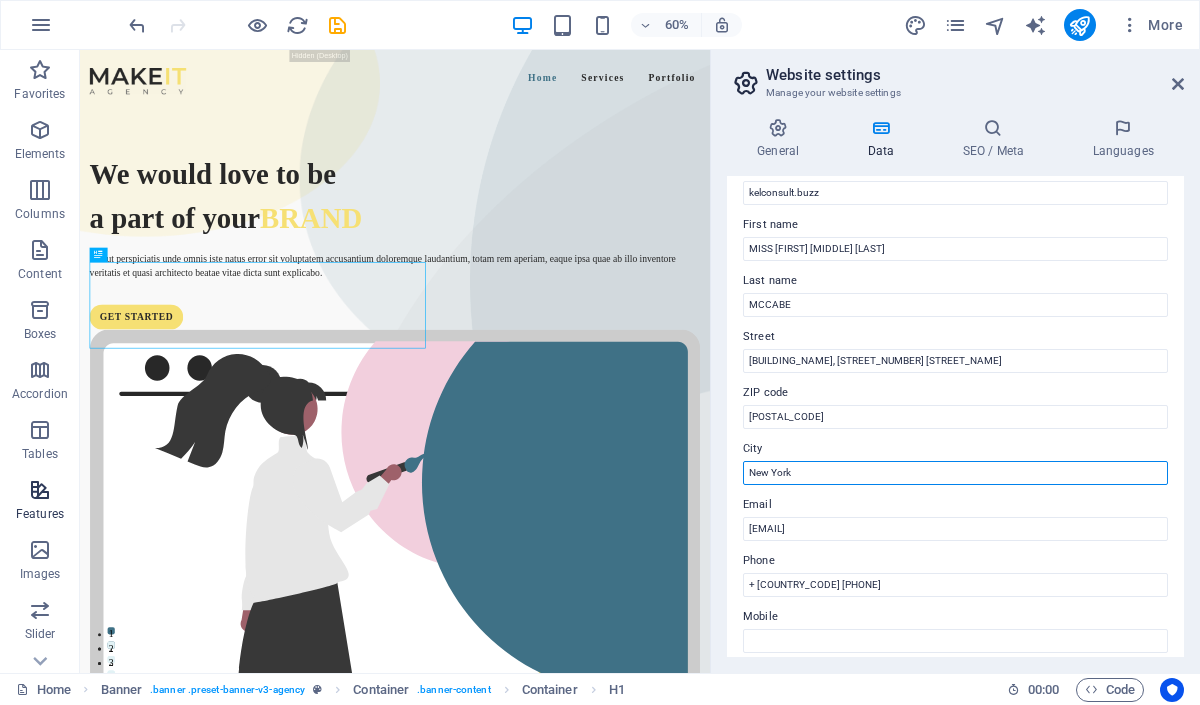 paste on "London" 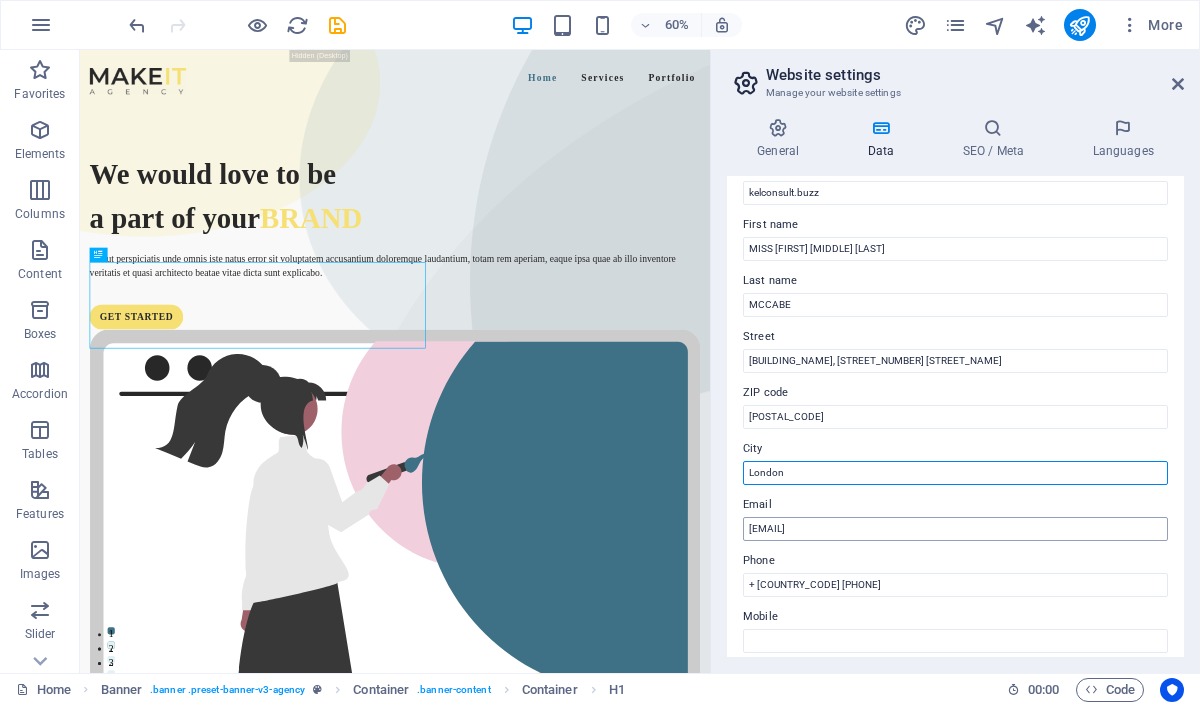 type on "London" 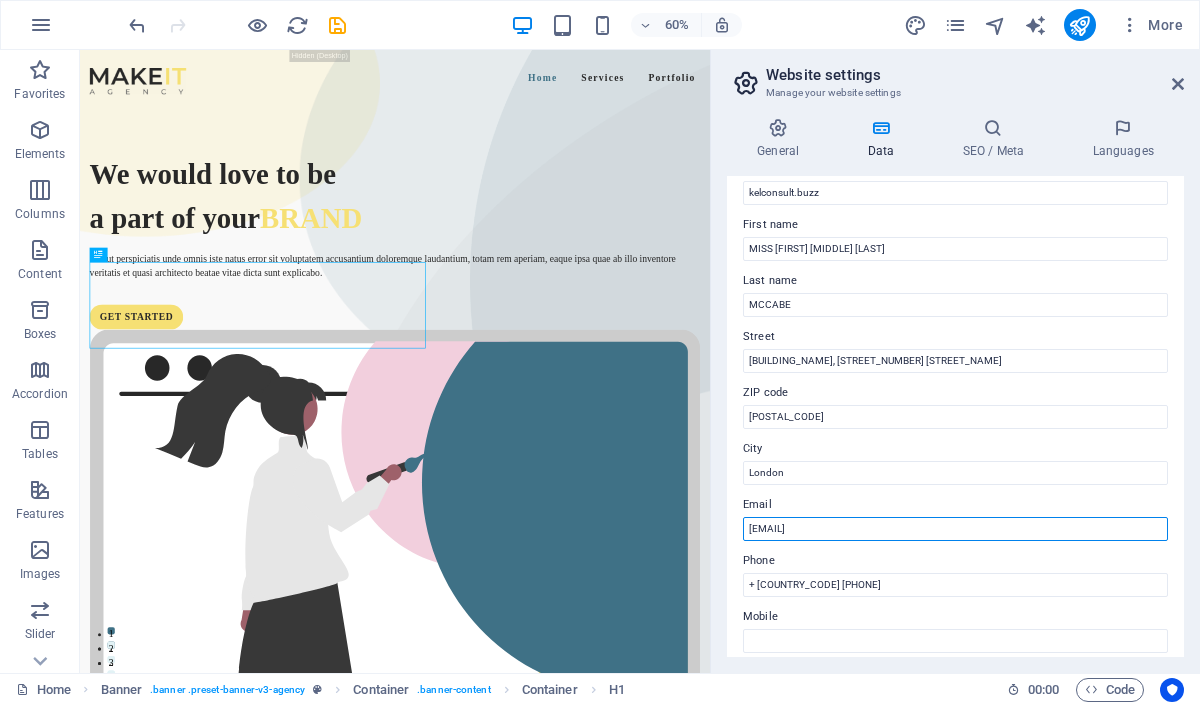 click on "[EMAIL]" at bounding box center (955, 529) 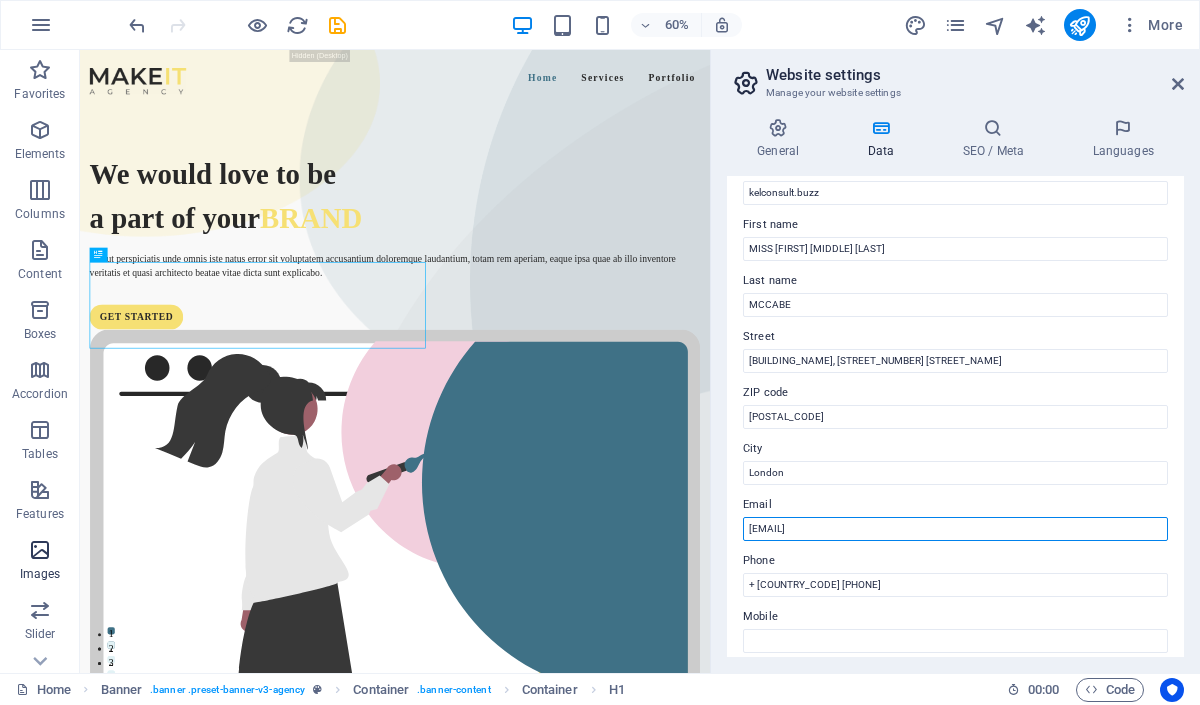 paste on ""[EMAIL]"" 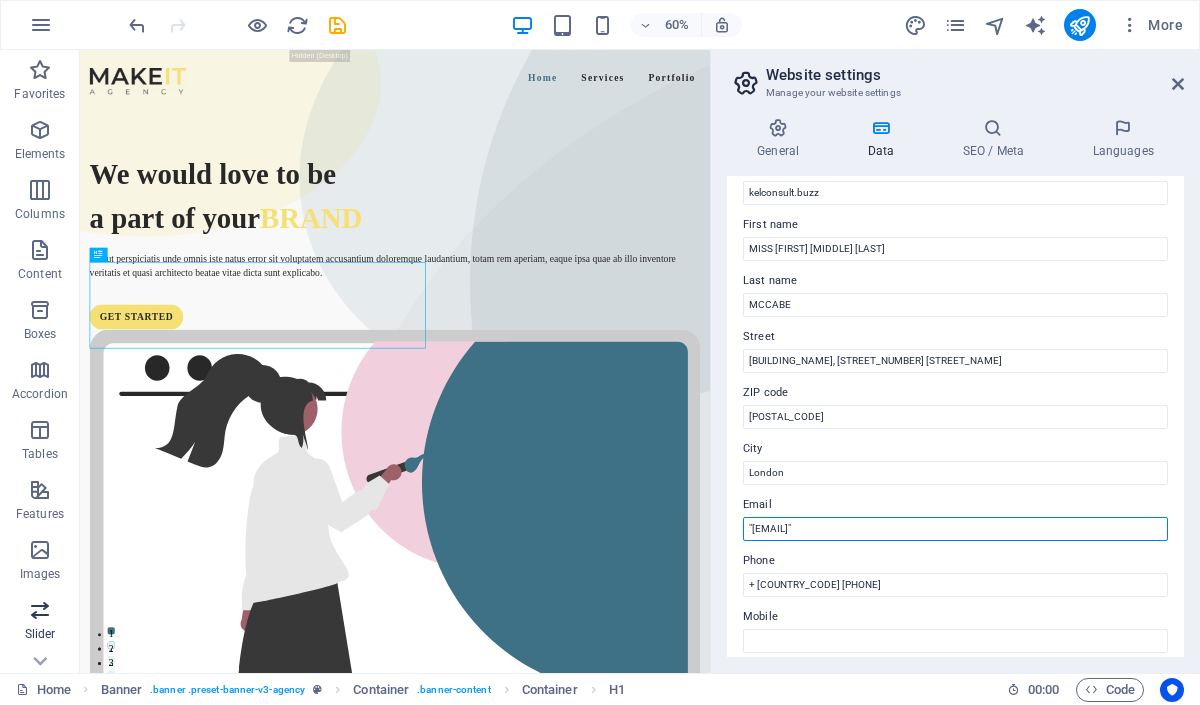 type on ""[EMAIL]"" 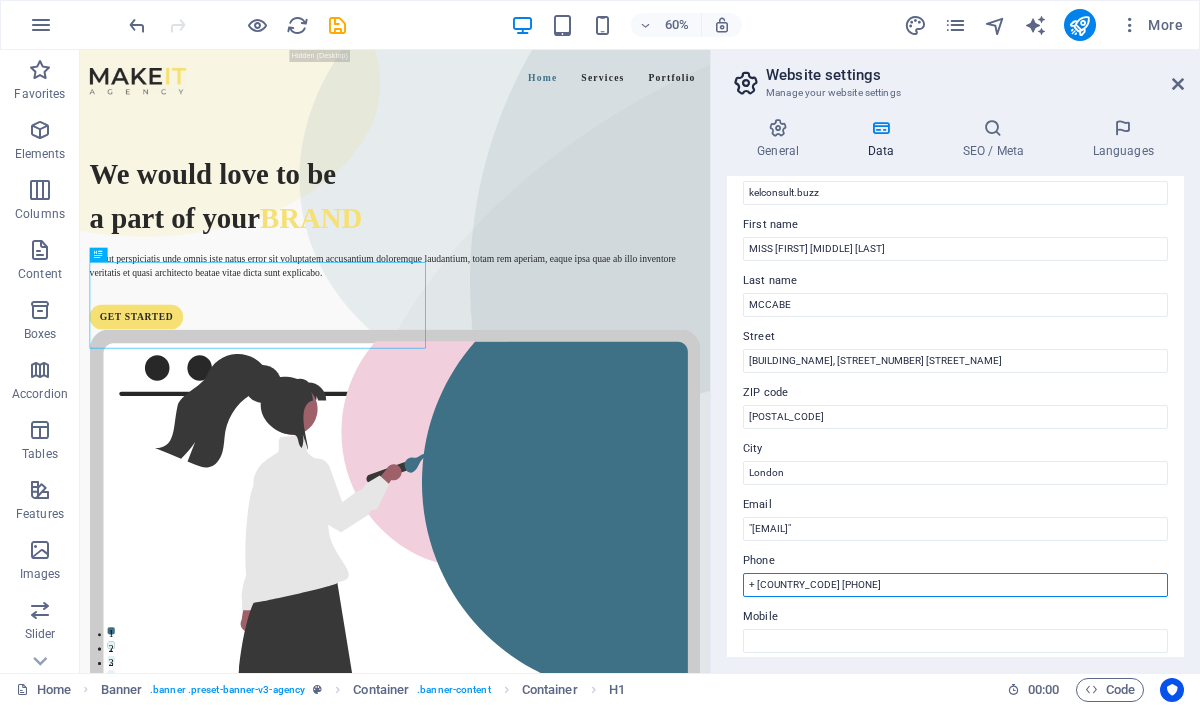 click on "+ [COUNTRY_CODE] [PHONE]" at bounding box center [955, 585] 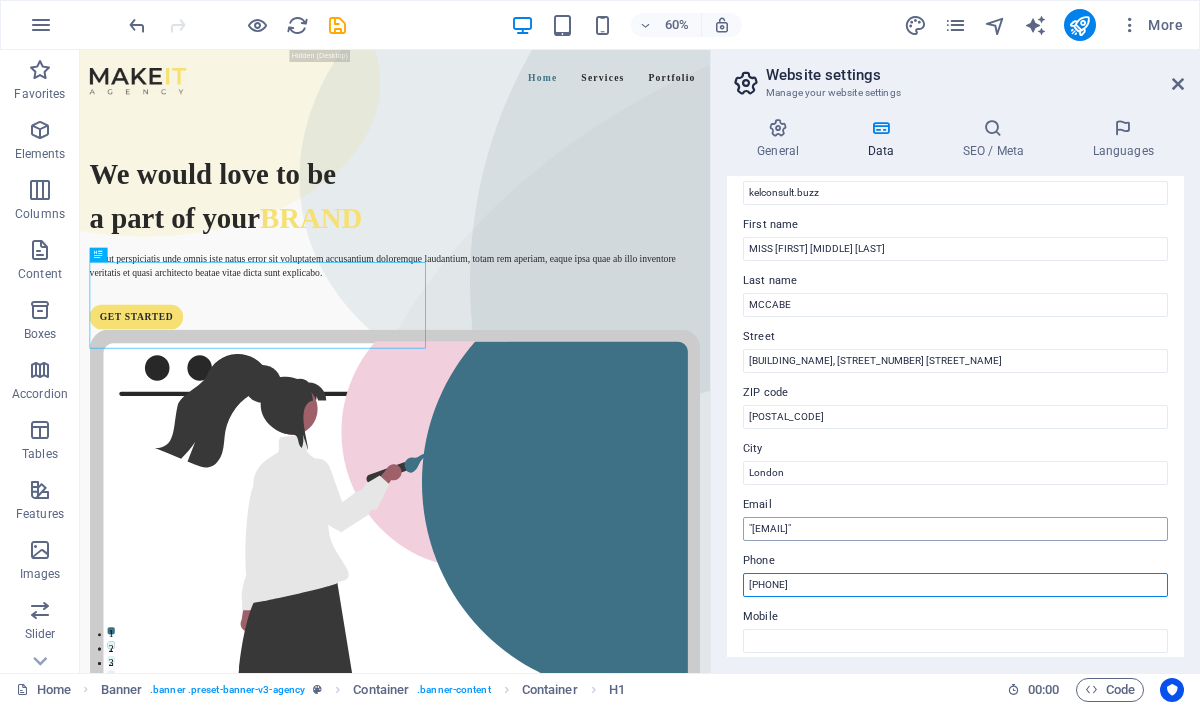 type on "[PHONE]" 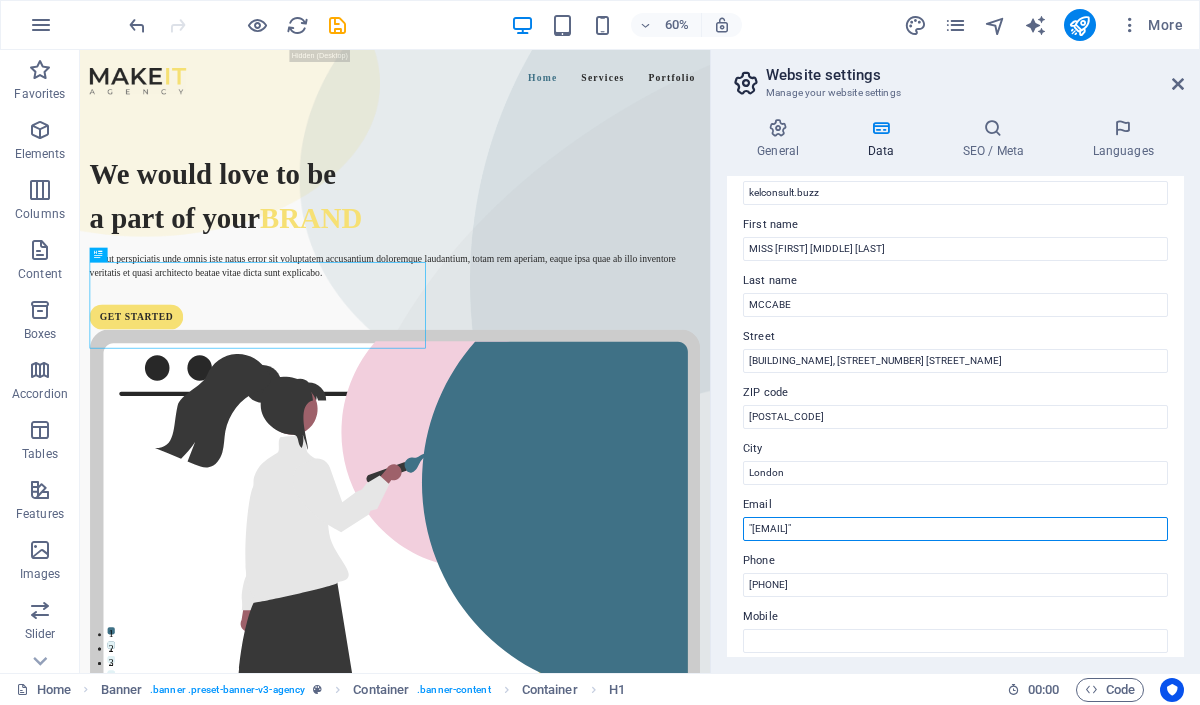 click on ""[EMAIL]"" at bounding box center [955, 529] 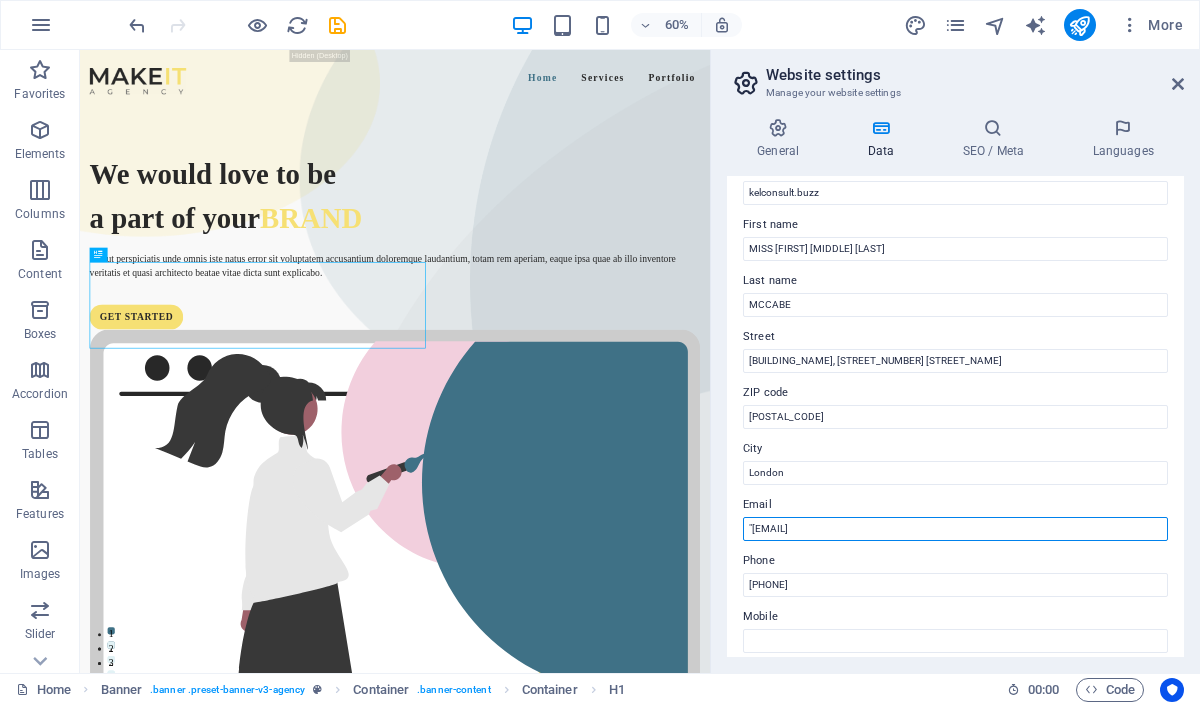 click on ""[EMAIL]" at bounding box center (955, 529) 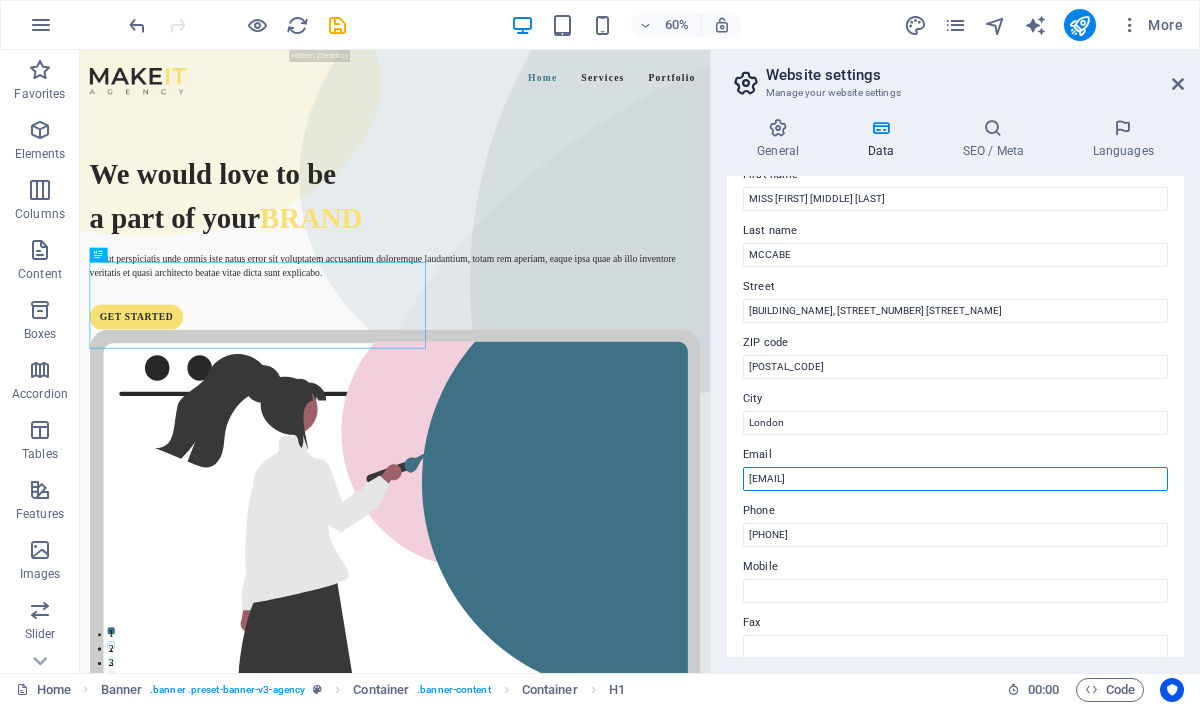 scroll, scrollTop: 0, scrollLeft: 0, axis: both 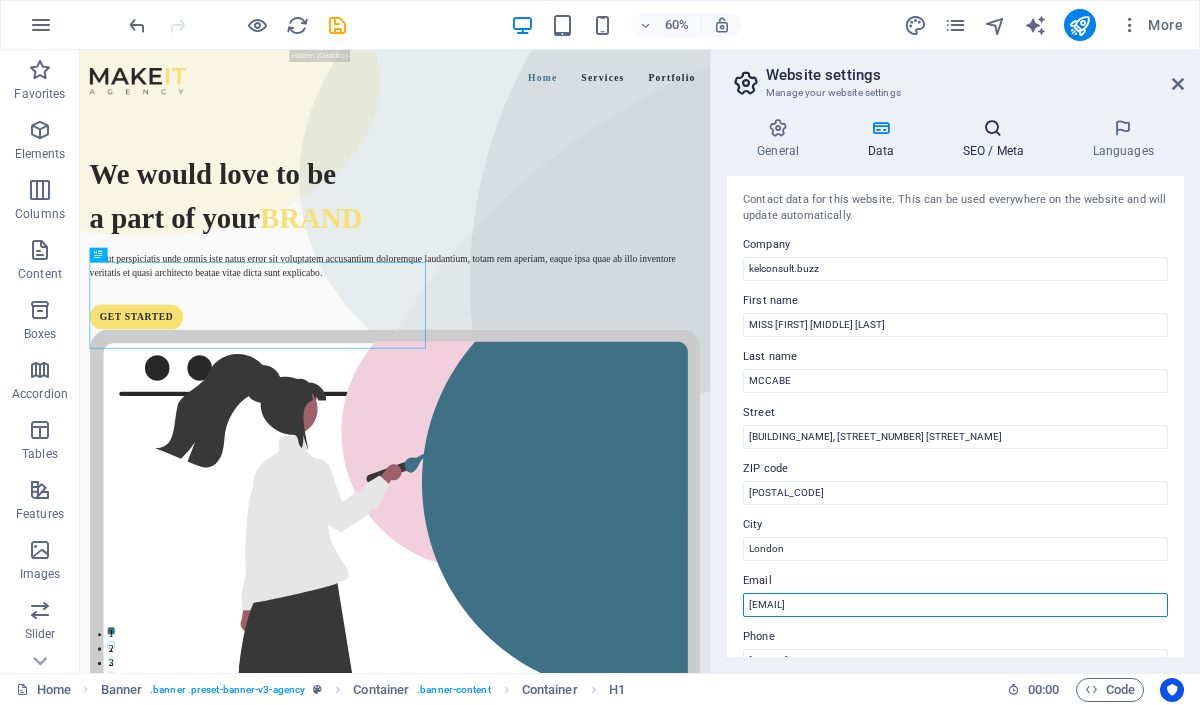 type on "[EMAIL]" 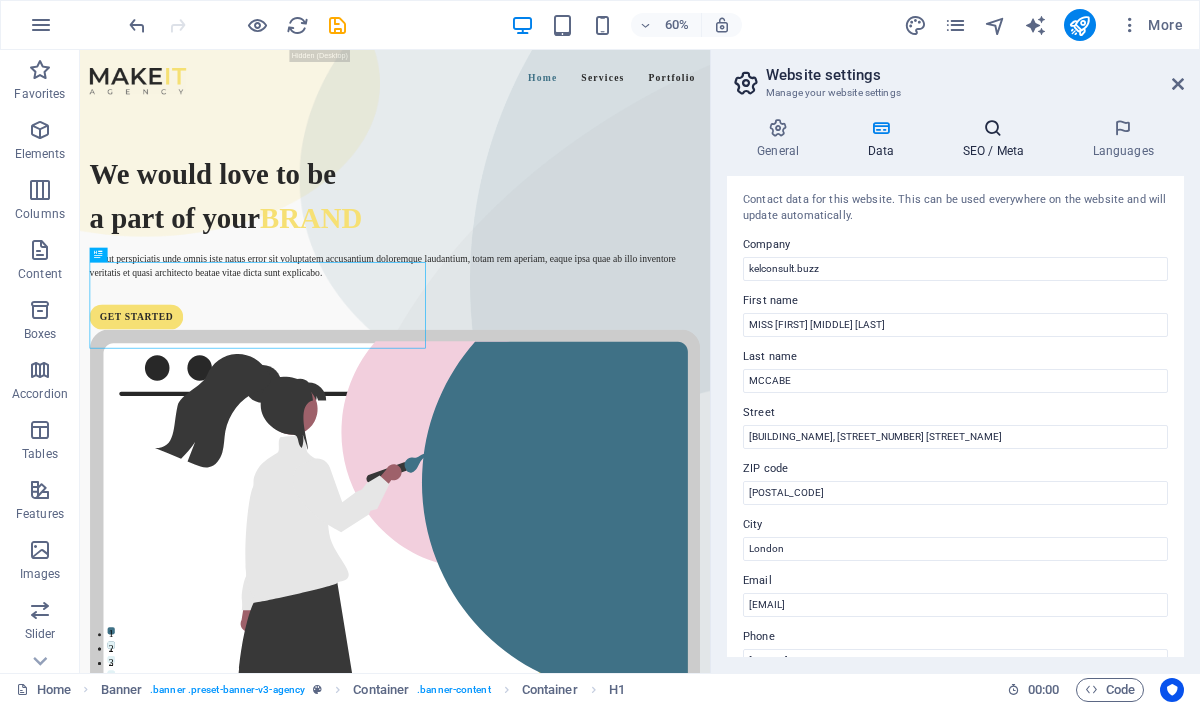click on "SEO / Meta" at bounding box center [997, 139] 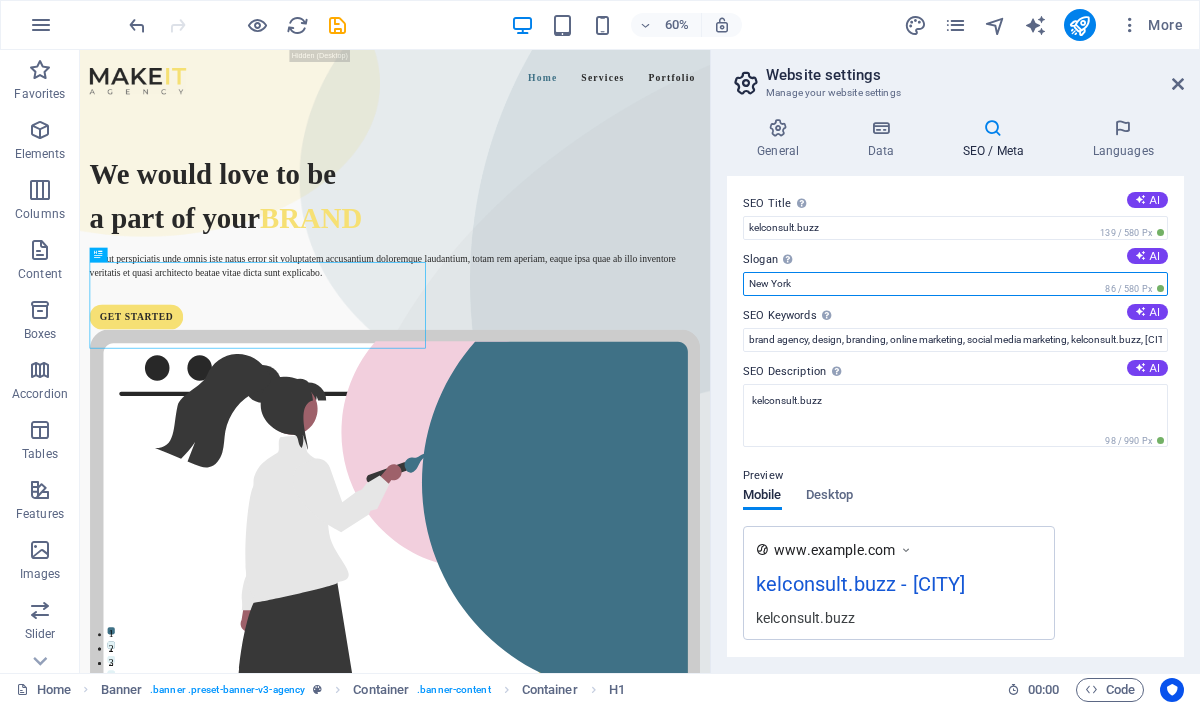 click on "New York" at bounding box center [955, 284] 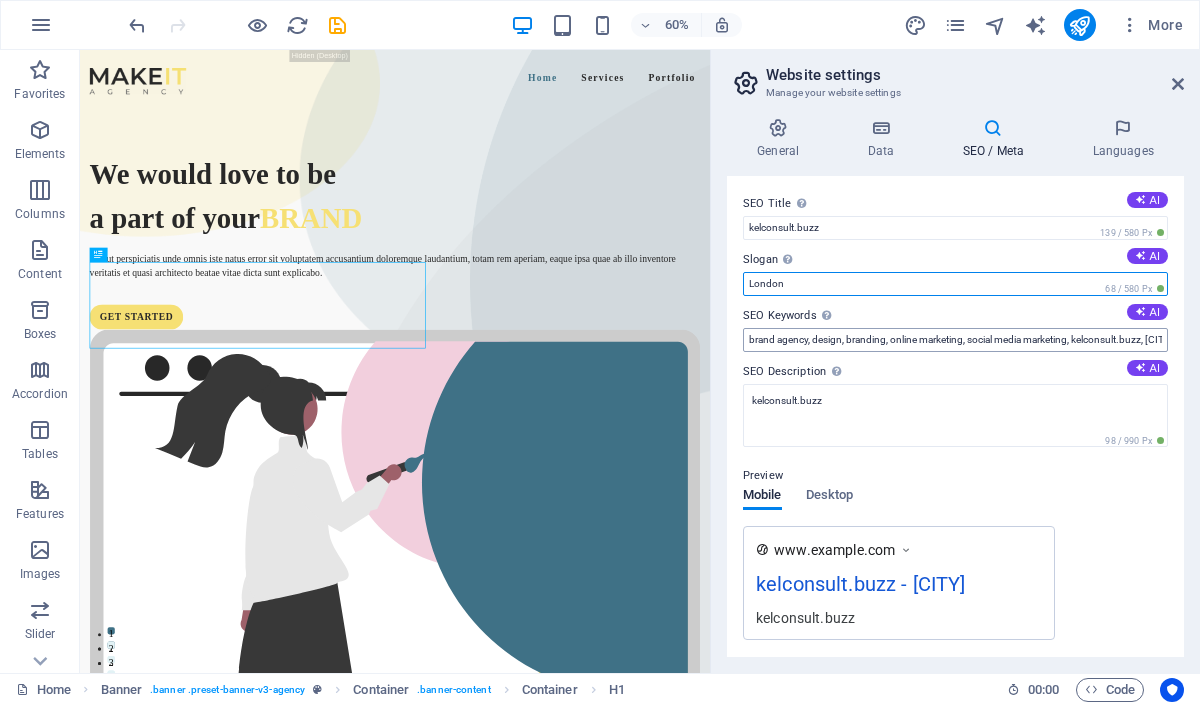 scroll, scrollTop: 0, scrollLeft: 35, axis: horizontal 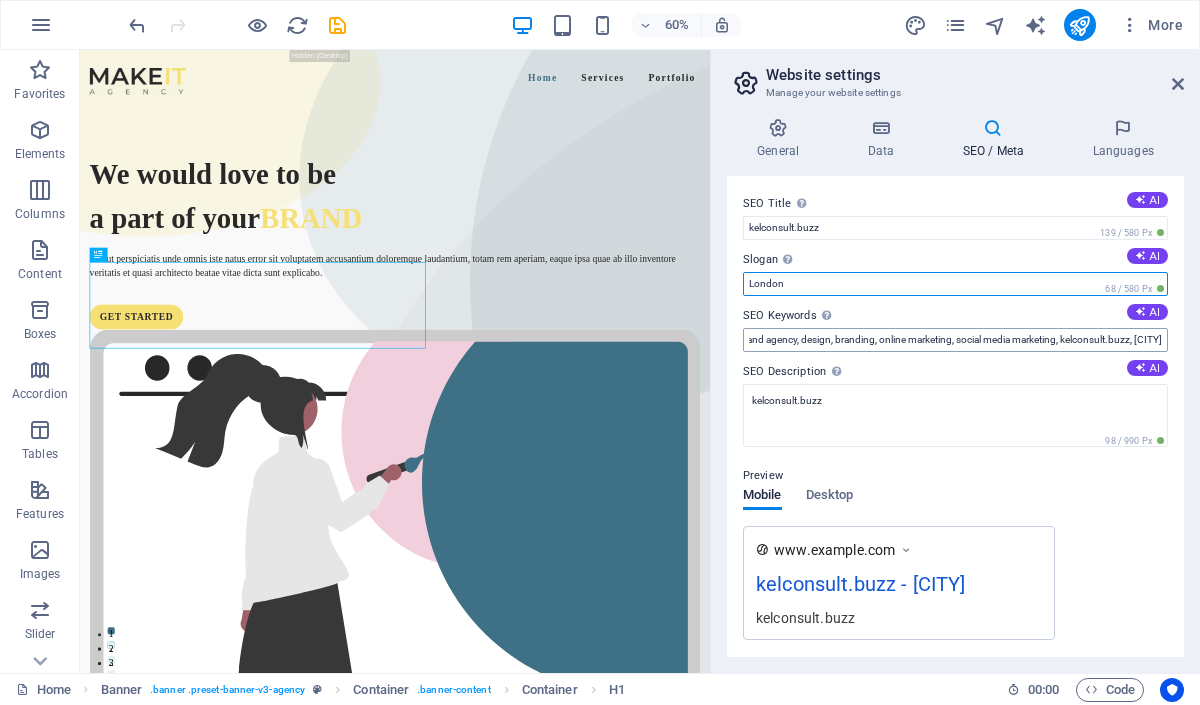 type on "London" 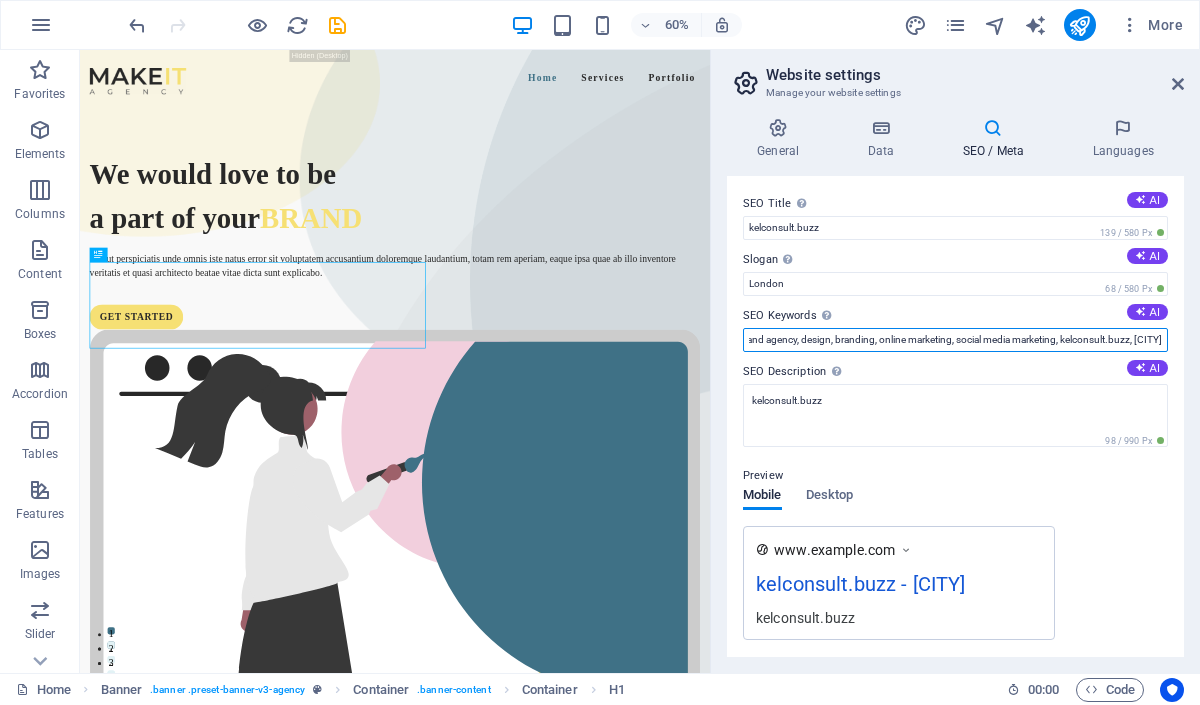 drag, startPoint x: 1116, startPoint y: 338, endPoint x: 1271, endPoint y: 338, distance: 155 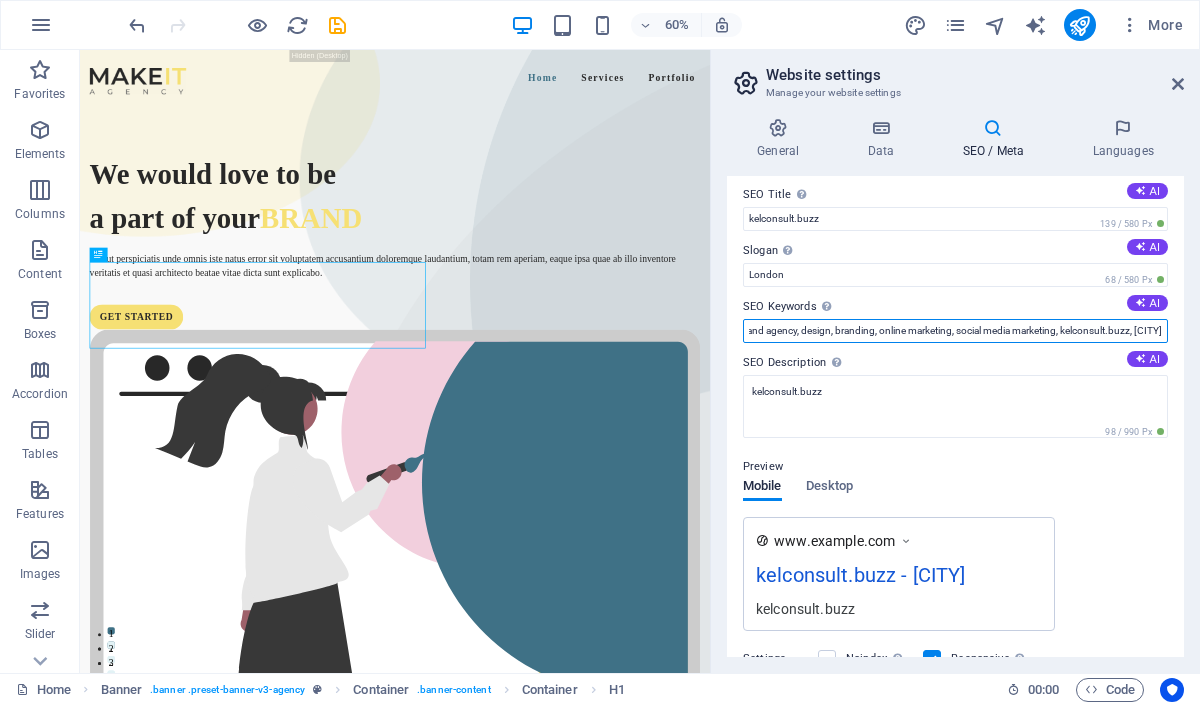 scroll, scrollTop: 0, scrollLeft: 0, axis: both 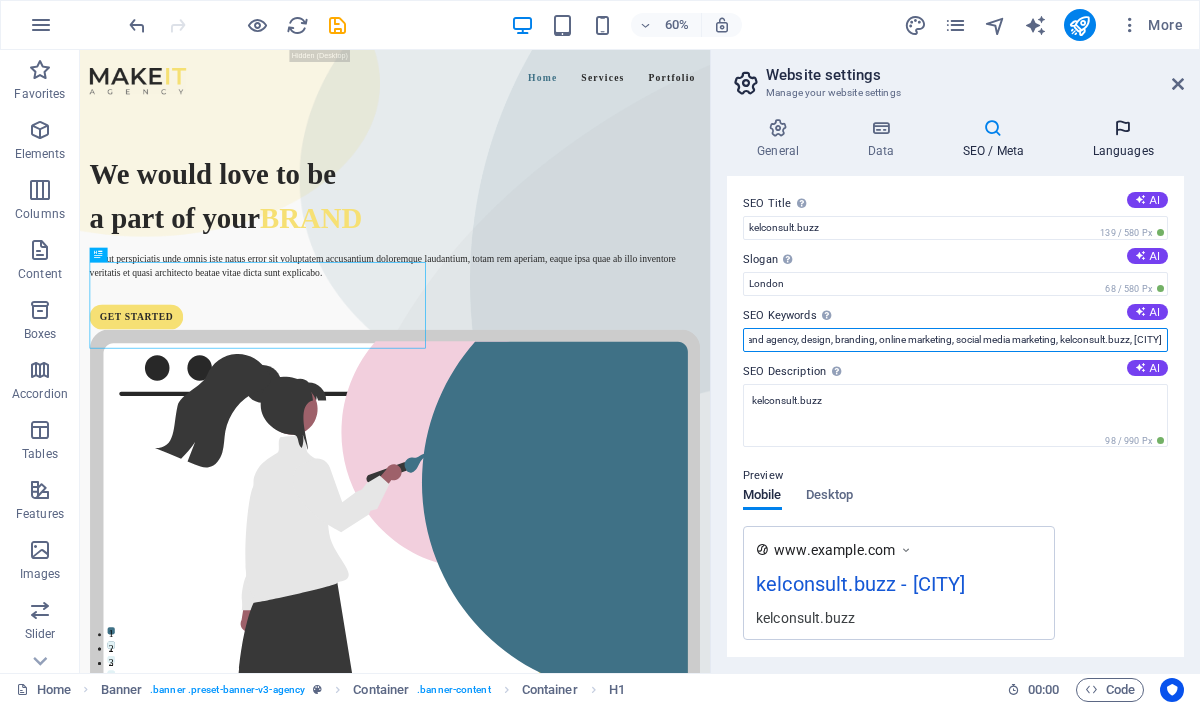 type on "brand agency, design, branding, online marketing, social media marketing, kelconsult.buzz, [CITY]" 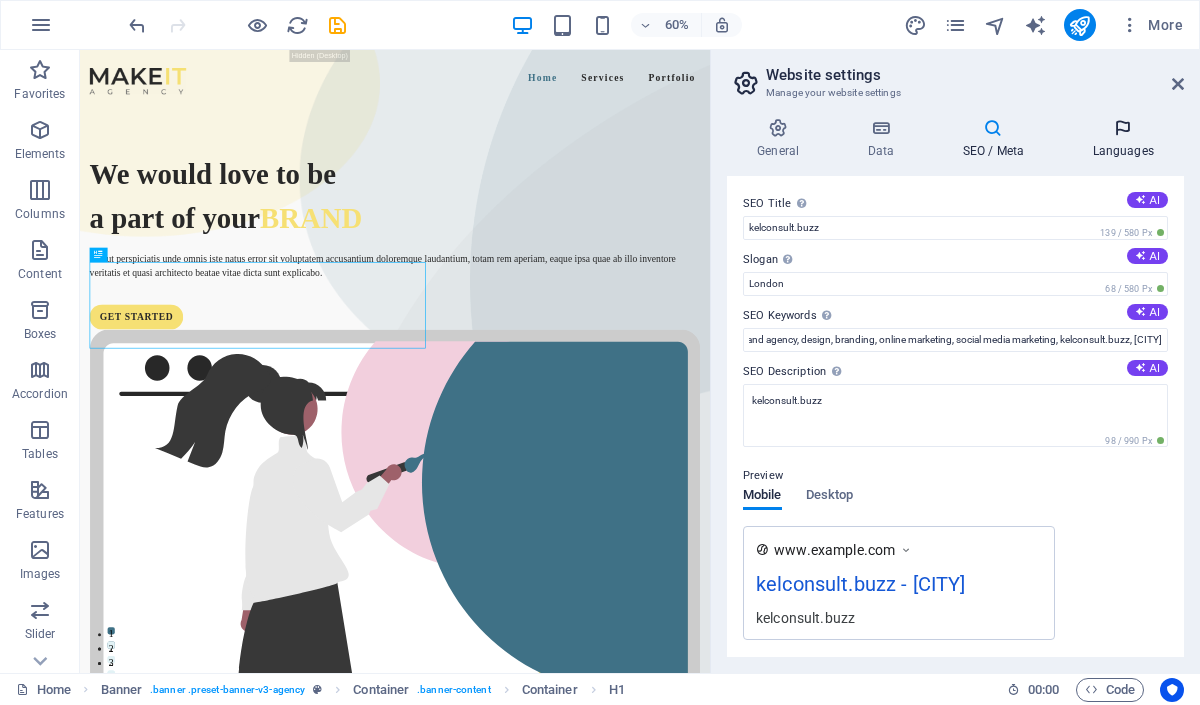 scroll, scrollTop: 0, scrollLeft: 0, axis: both 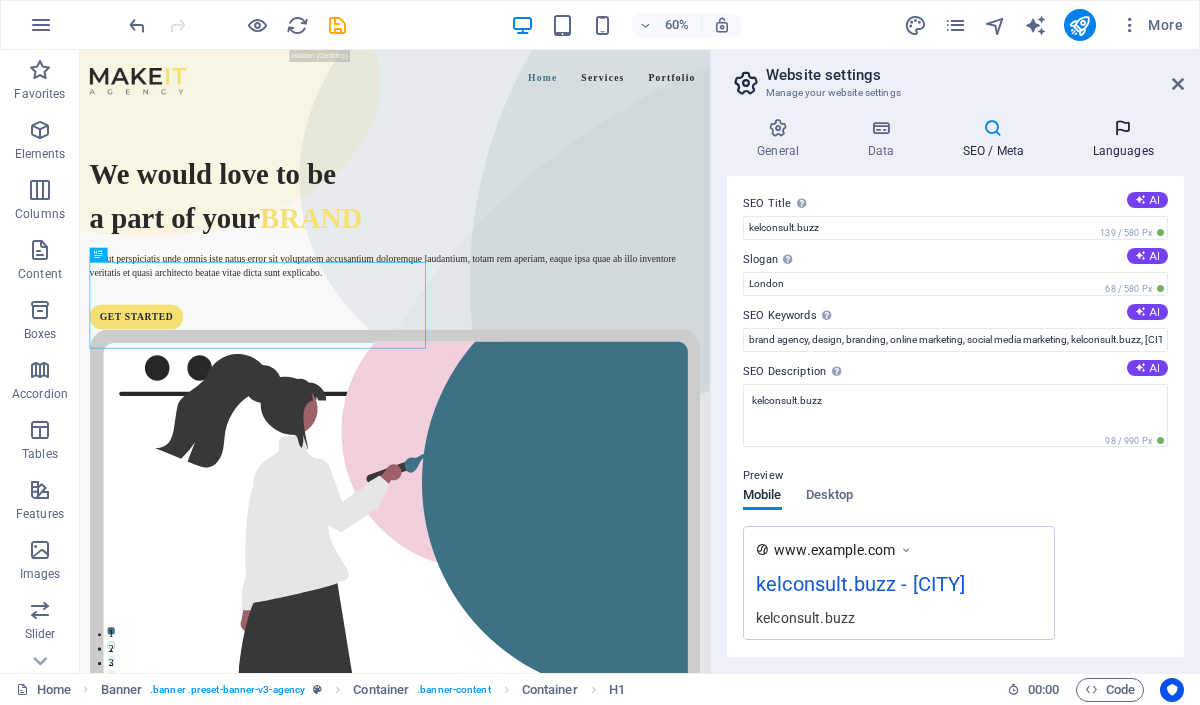 click at bounding box center [1123, 128] 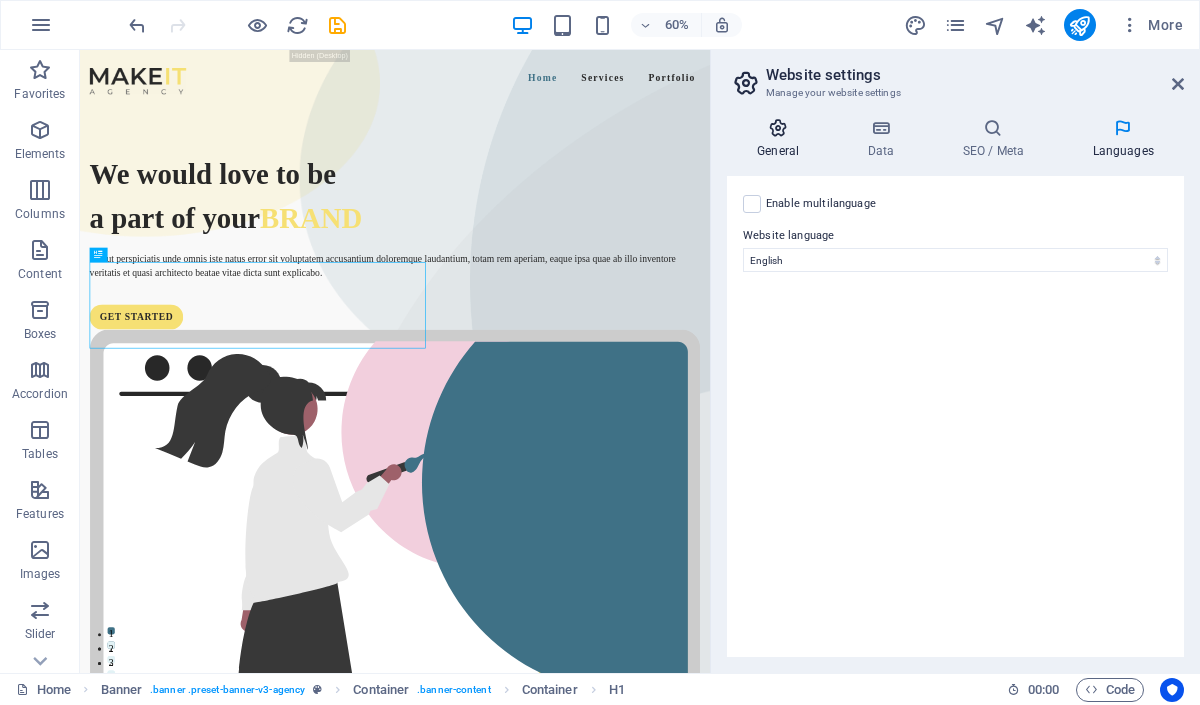 click on "General" at bounding box center (782, 139) 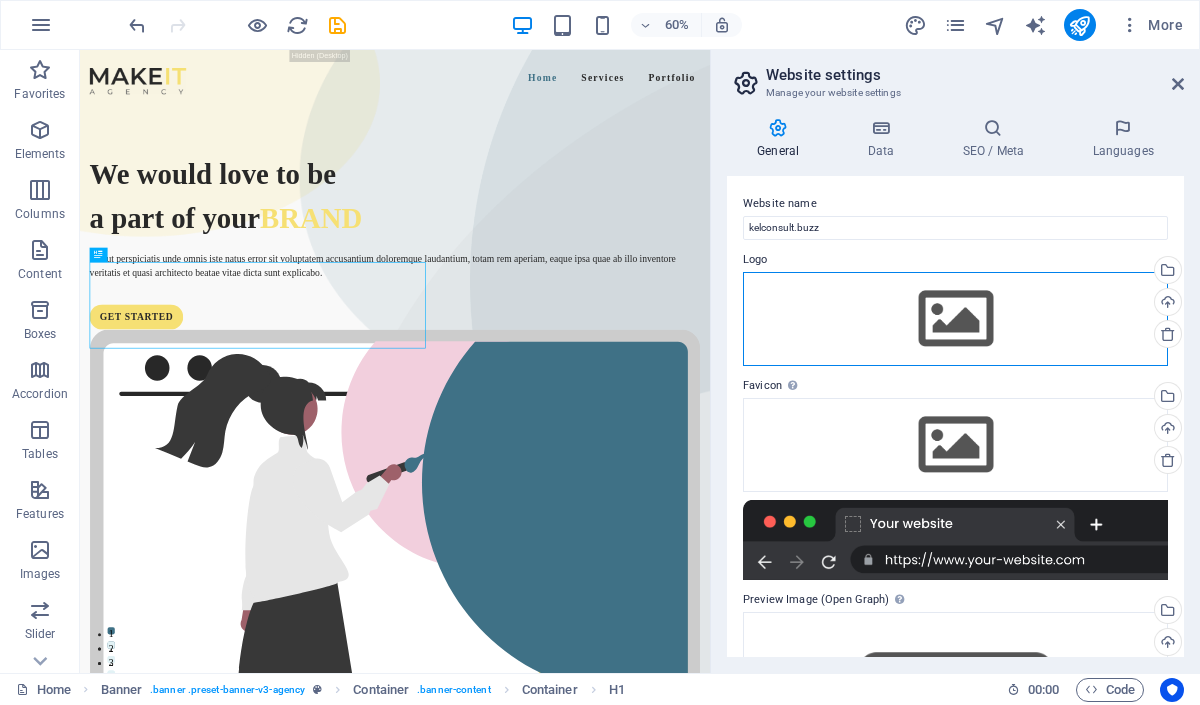 click on "Drag files here, click to choose files or select files from Files or our free stock photos & videos" at bounding box center (955, 319) 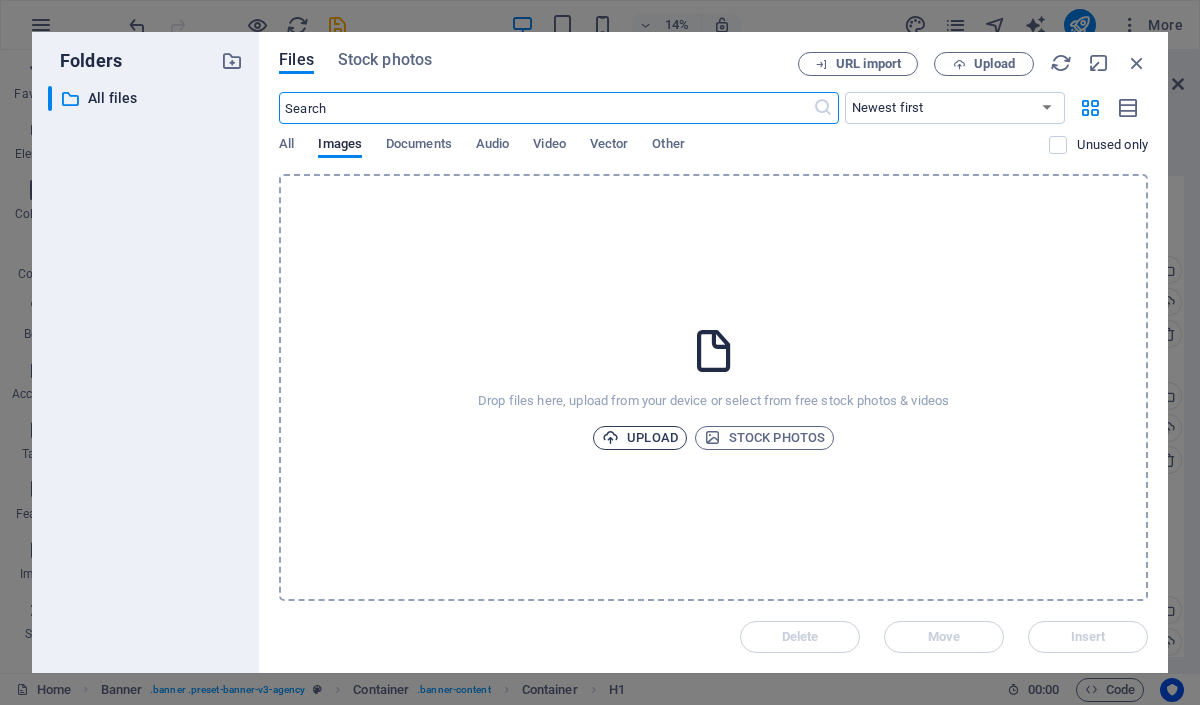 click on "Upload" at bounding box center [640, 438] 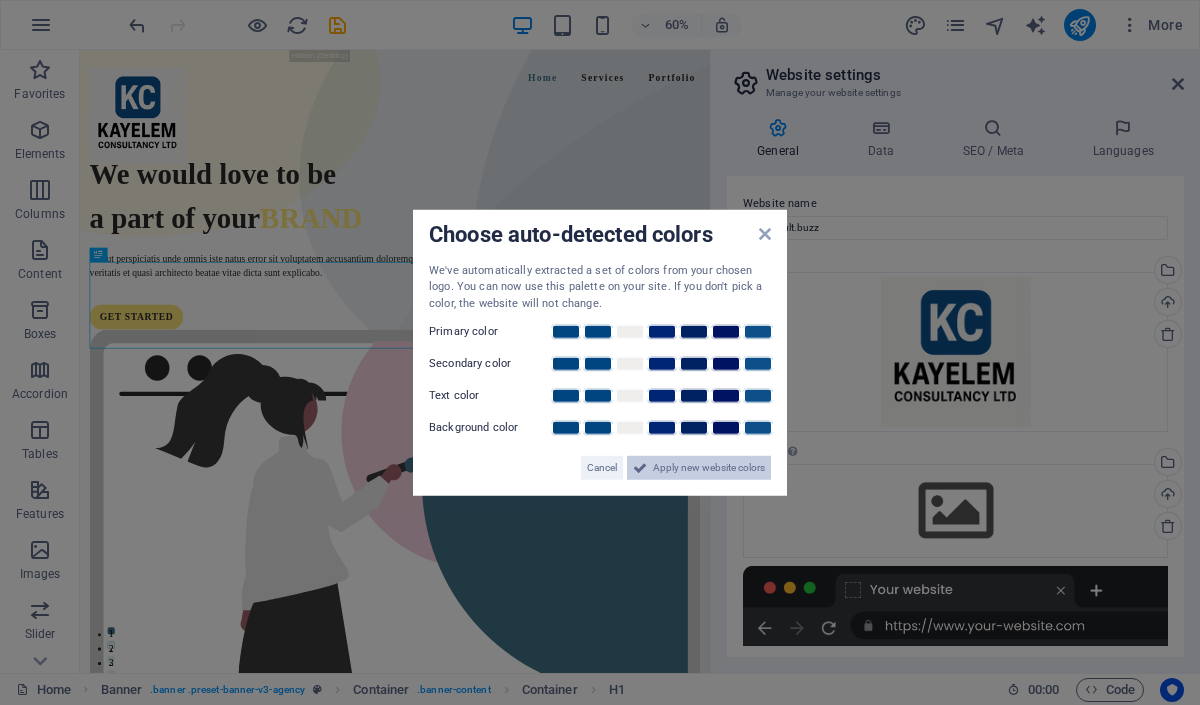click on "Apply new website colors" at bounding box center (709, 468) 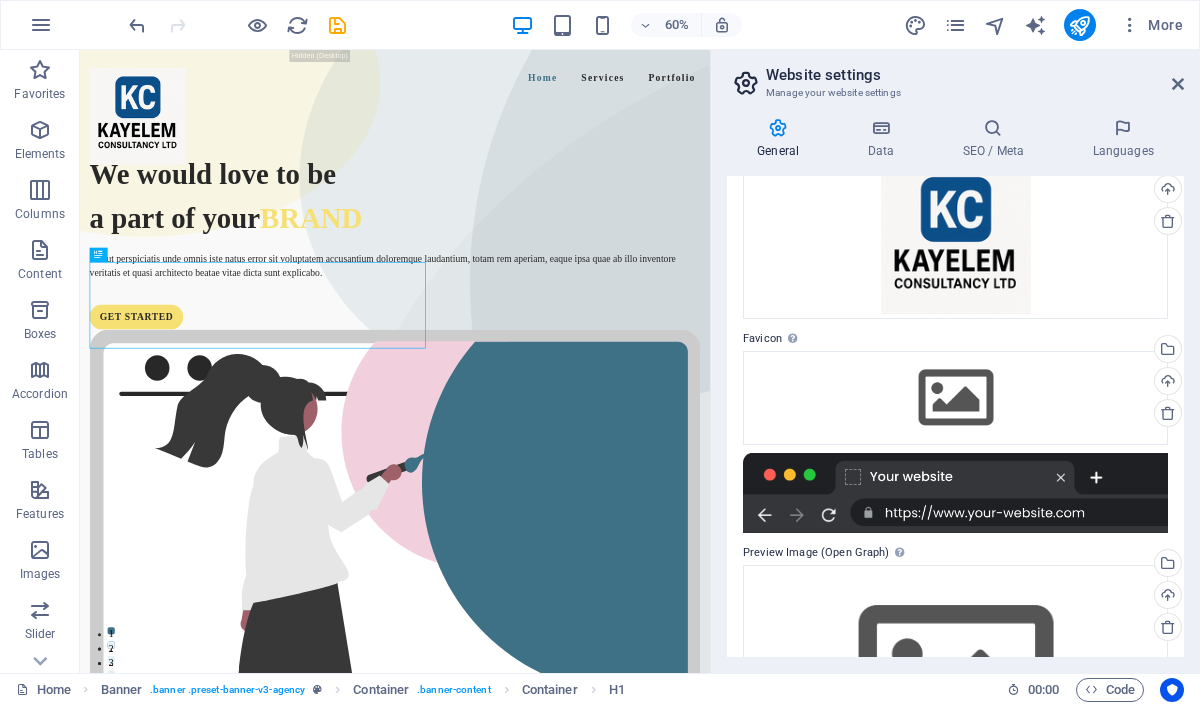 scroll, scrollTop: 123, scrollLeft: 0, axis: vertical 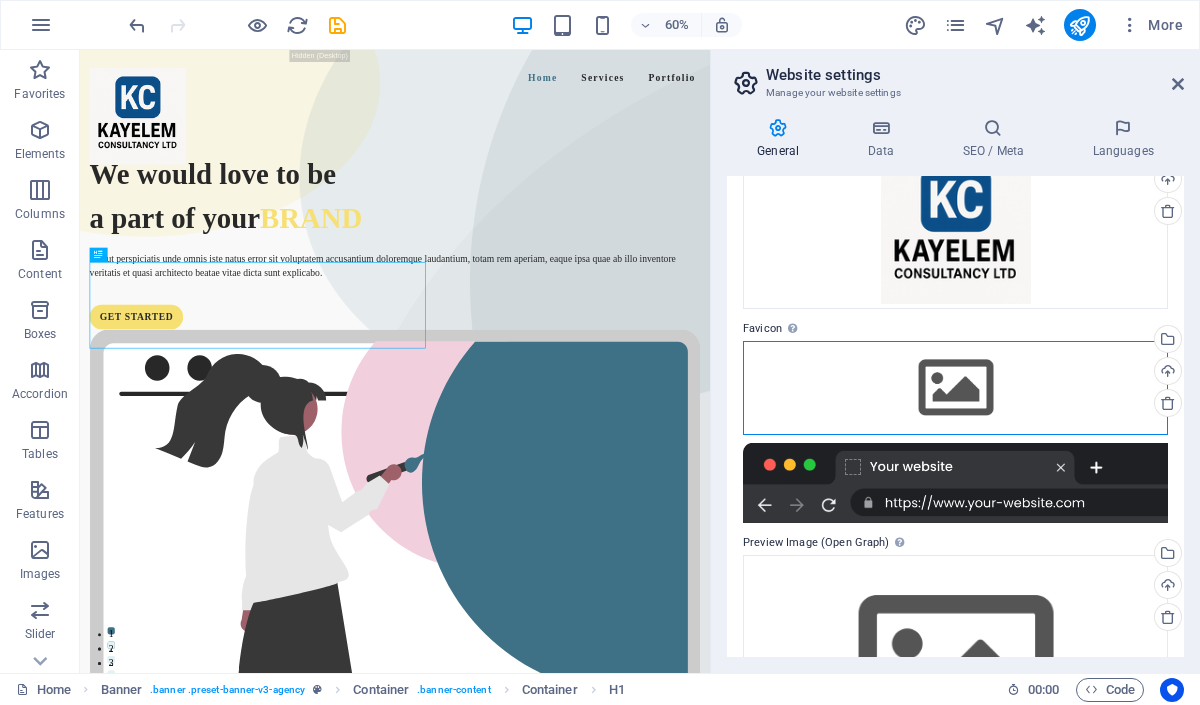 click on "Drag files here, click to choose files or select files from Files or our free stock photos & videos" at bounding box center [955, 388] 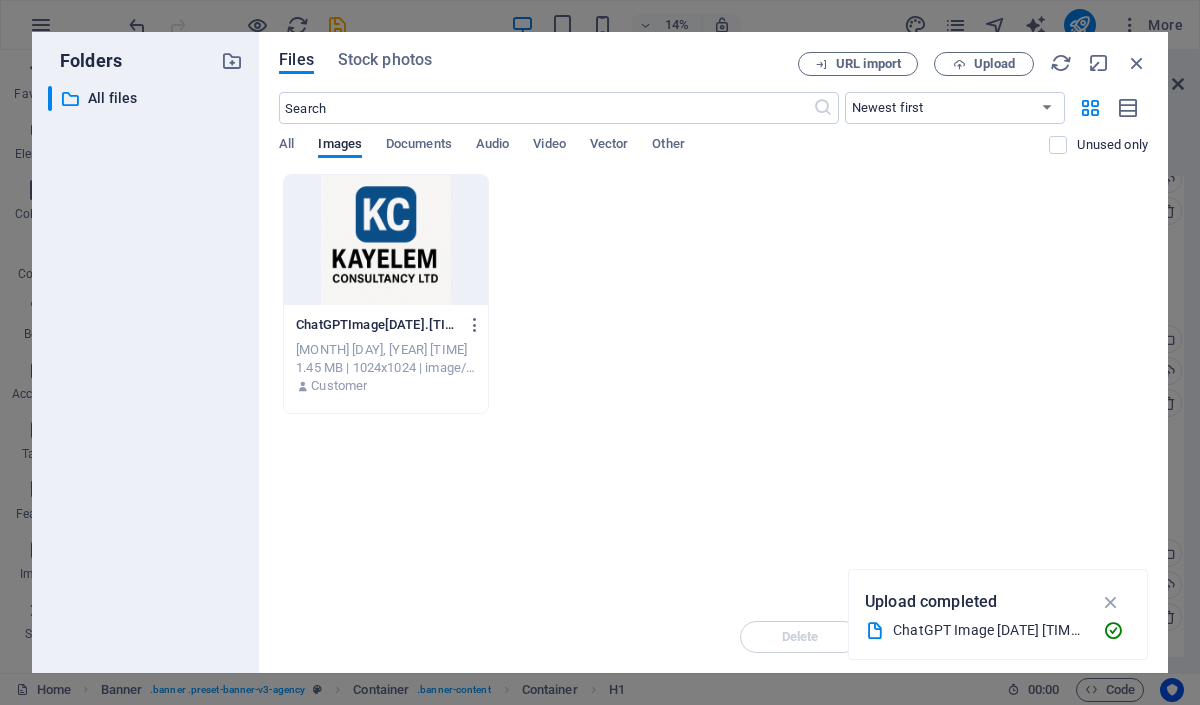 click at bounding box center [386, 240] 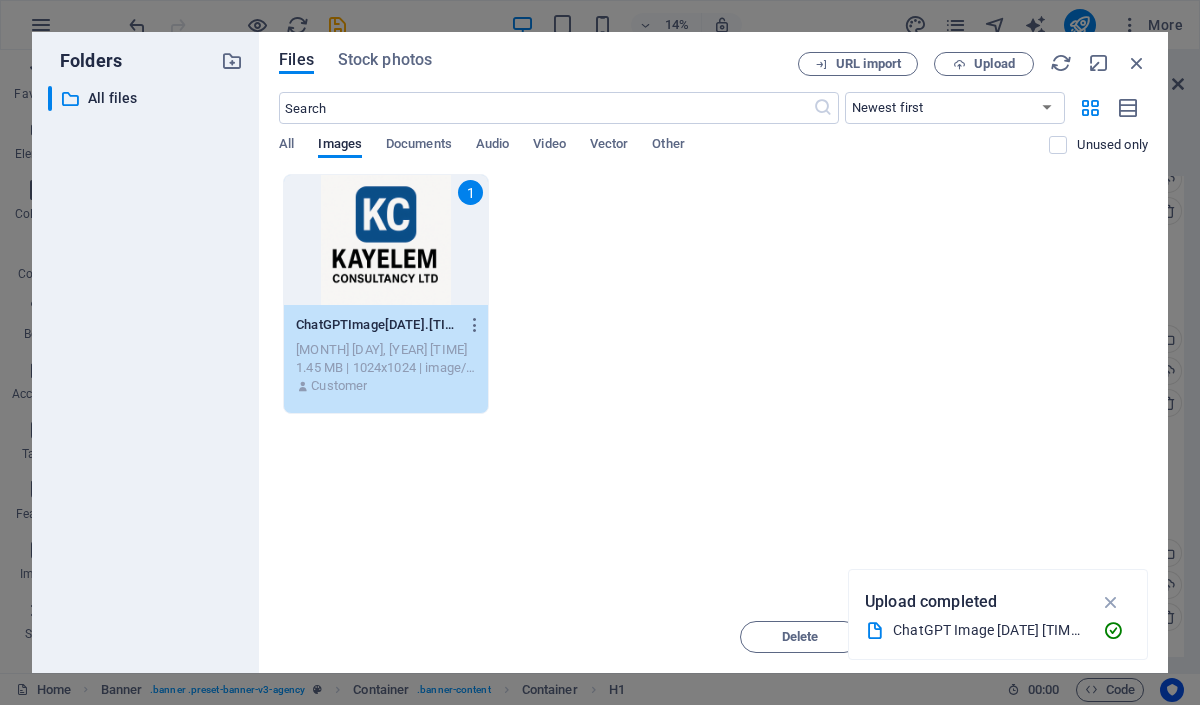 click on "1" at bounding box center [386, 240] 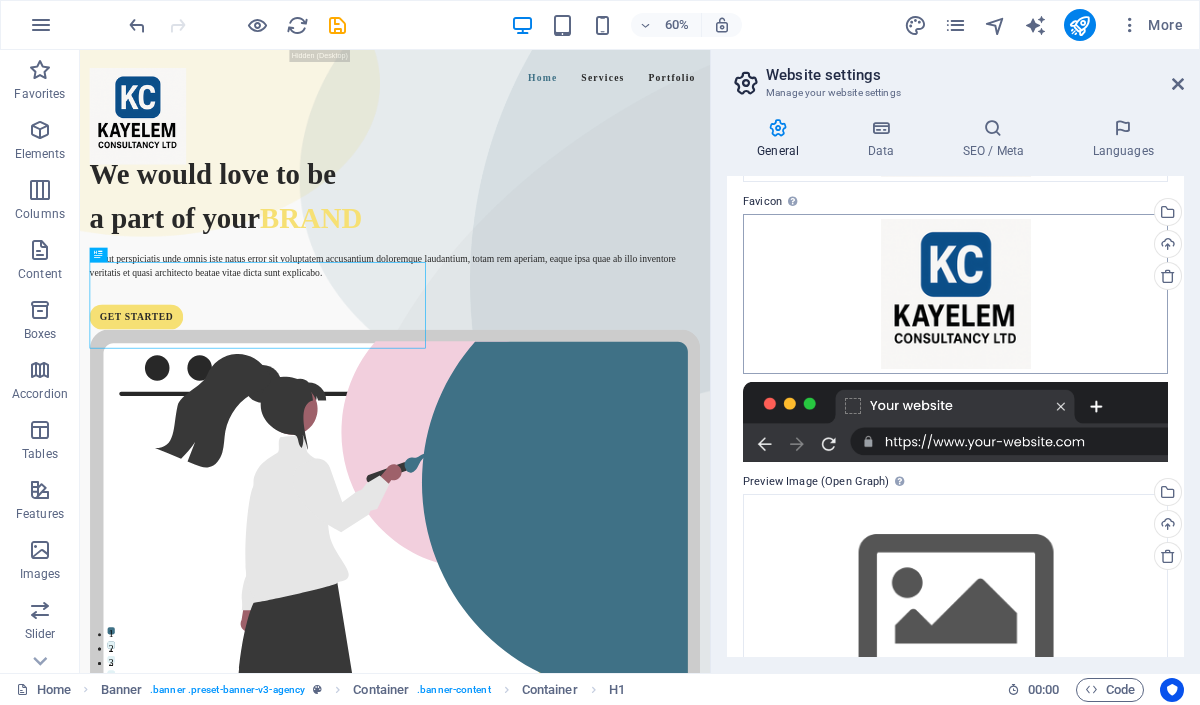 scroll, scrollTop: 332, scrollLeft: 0, axis: vertical 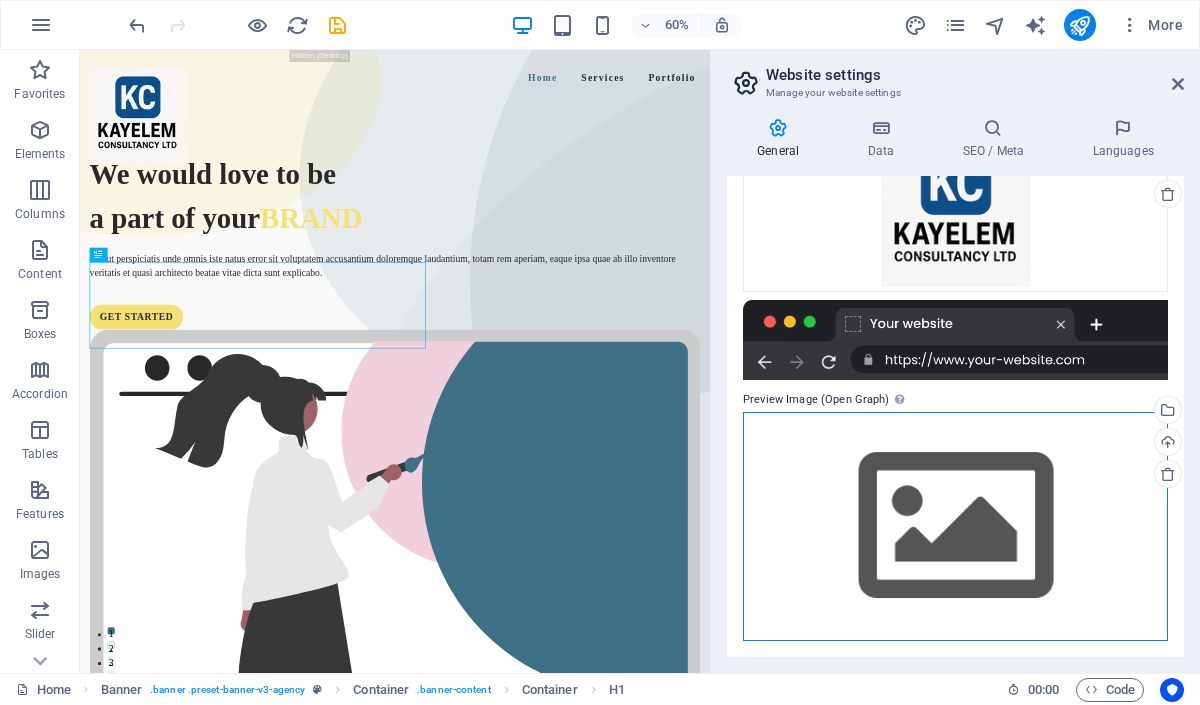 click on "Drag files here, click to choose files or select files from Files or our free stock photos & videos" at bounding box center [955, 526] 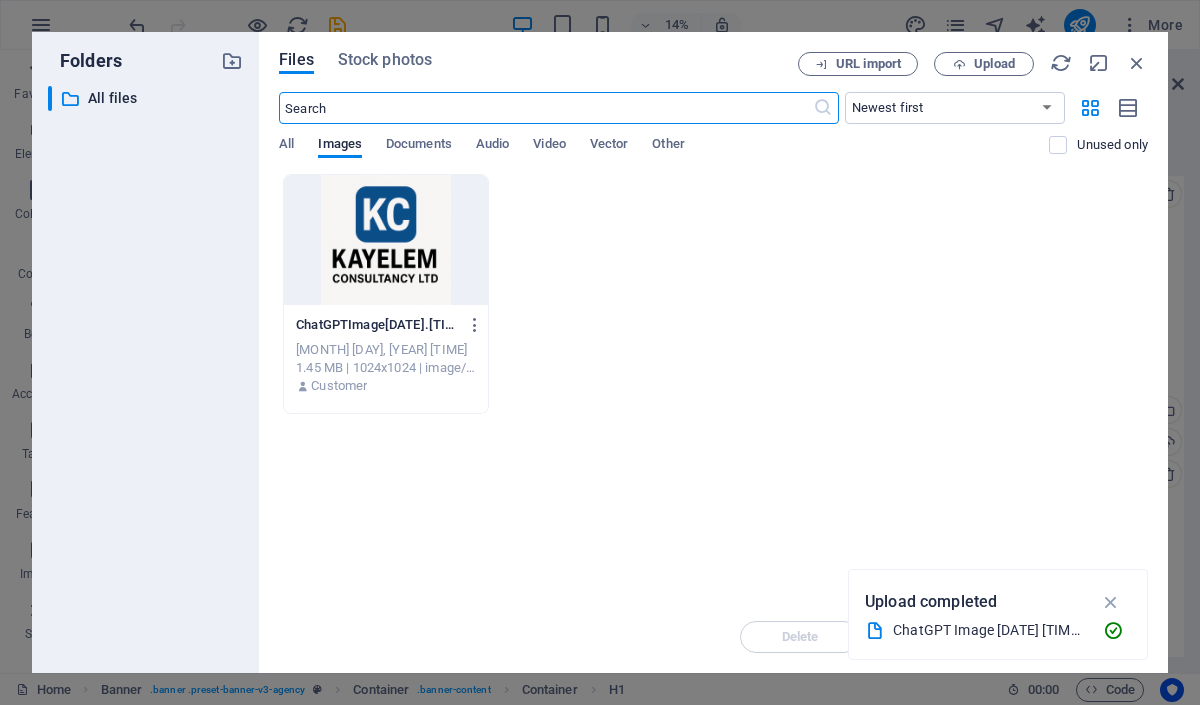 click at bounding box center (386, 240) 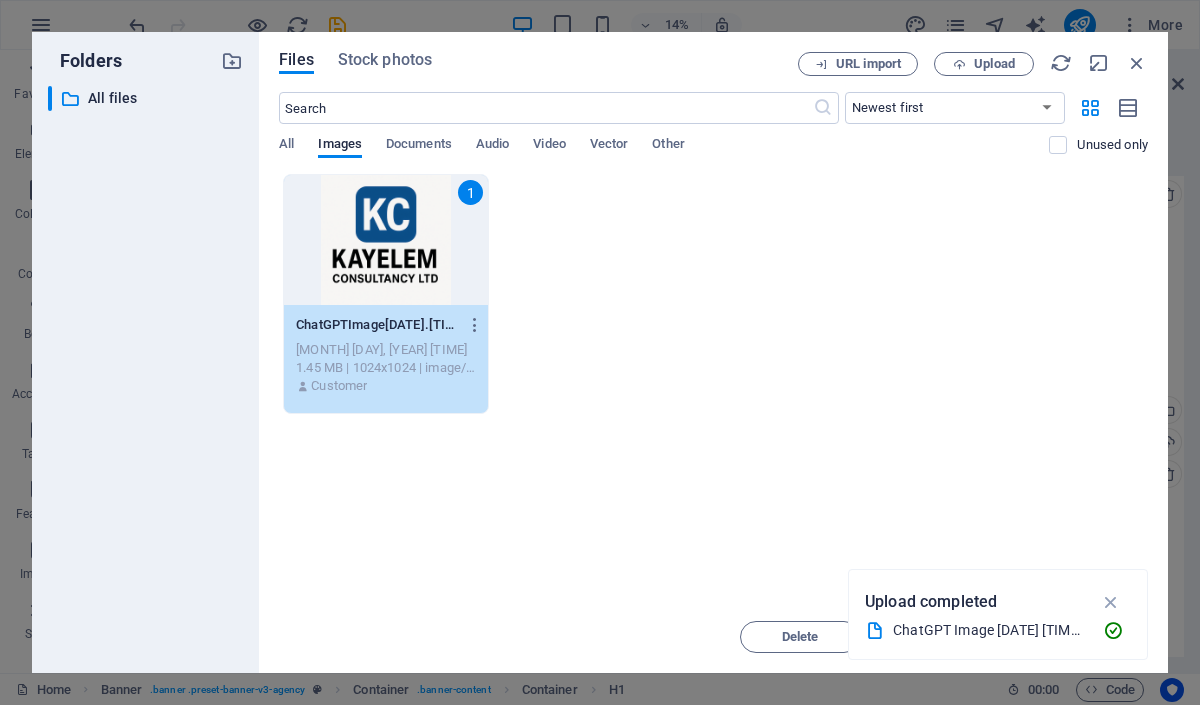 click on "1" at bounding box center [386, 240] 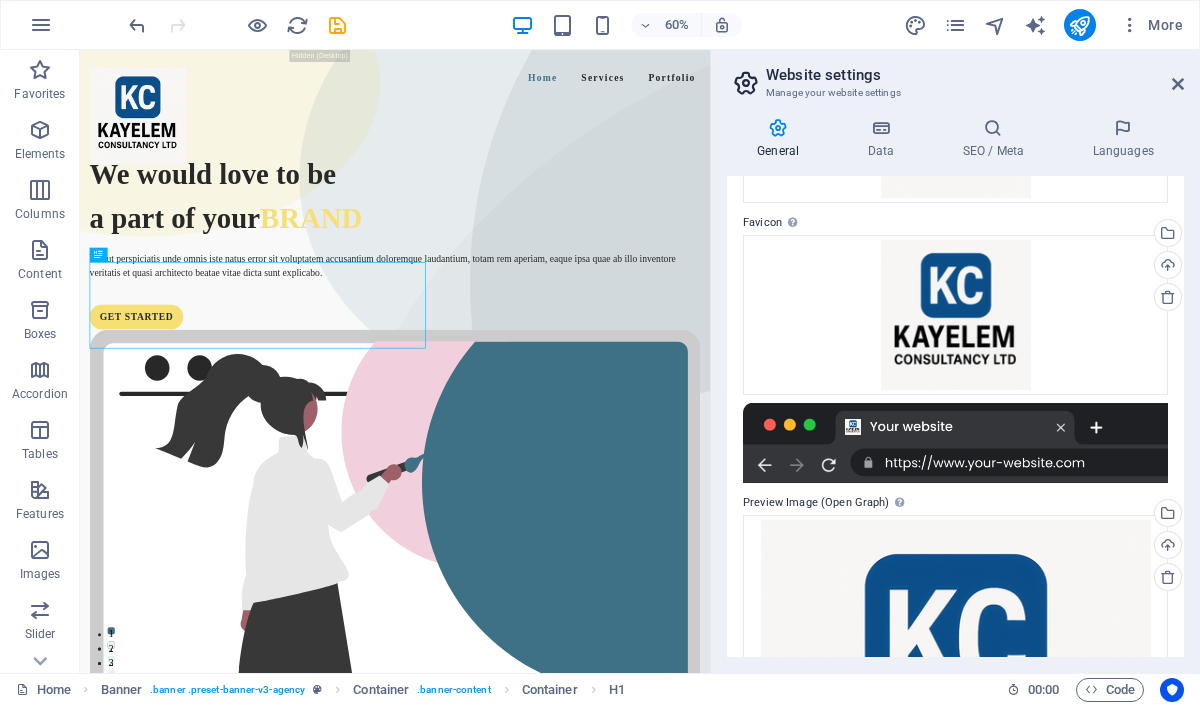 scroll, scrollTop: 0, scrollLeft: 0, axis: both 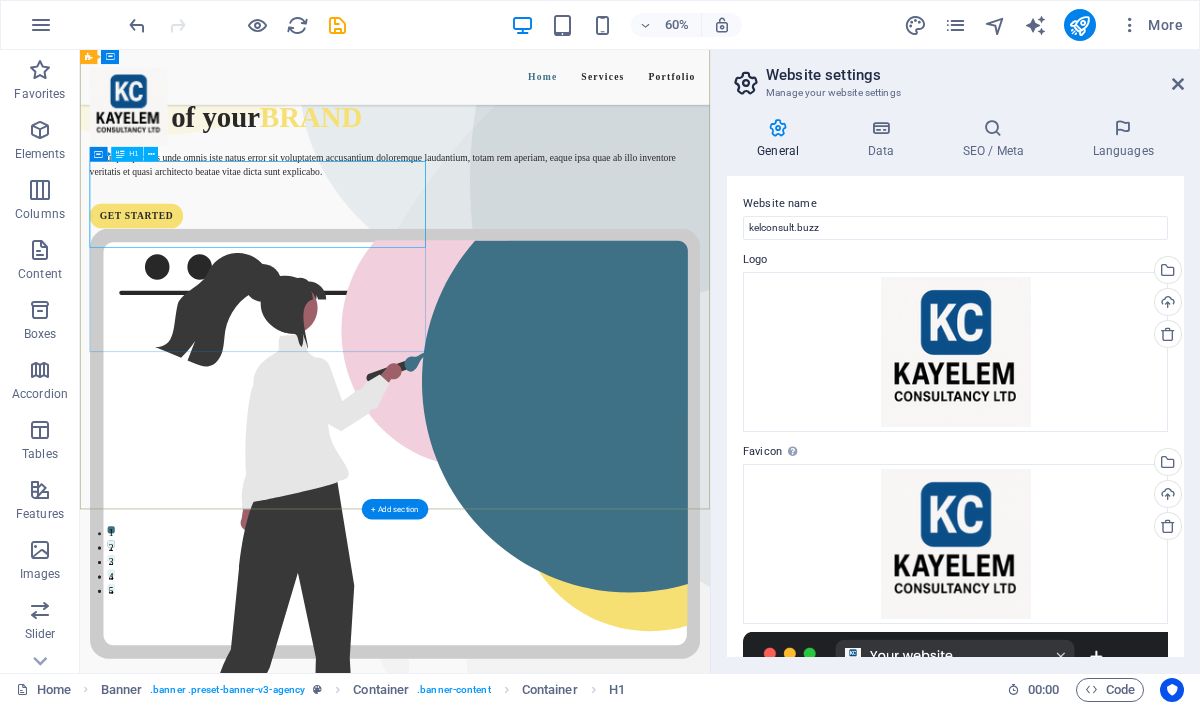 click on "We would love to be a part of your  BRAND" at bounding box center [605, 126] 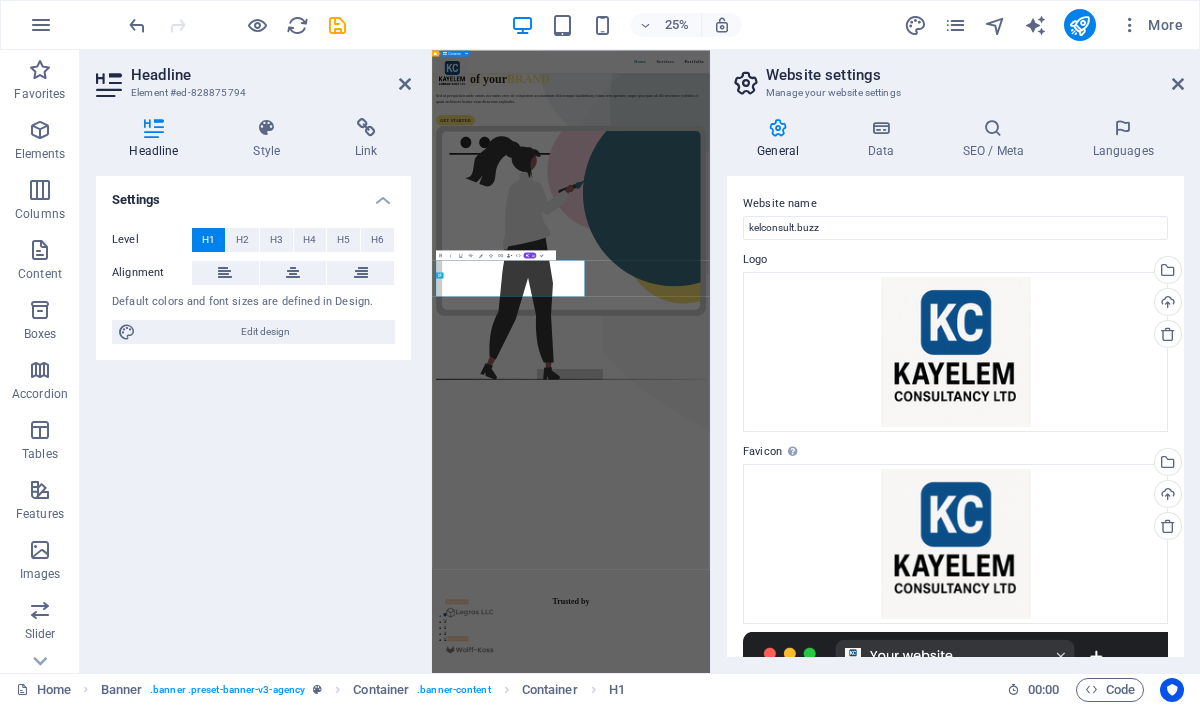 click on "We would love to be a part of your  BRAND Sed ut perspiciatis unde omnis iste natus error sit voluptatem accusantium doloremque laudantium, totam rem aperiam, eaque ipsa quae ab illo inventore veritatis et quasi architecto beatae vitae dicta sunt explicabo.  GET STARTED" at bounding box center [988, 668] 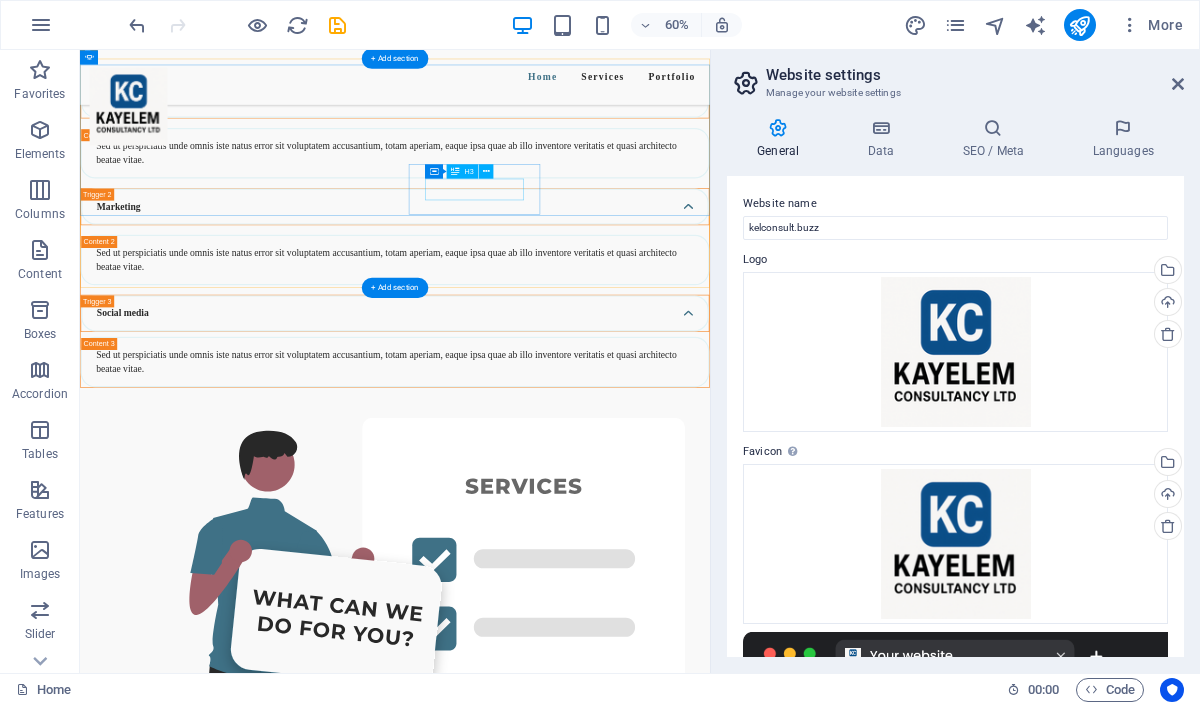 scroll, scrollTop: 4454, scrollLeft: 0, axis: vertical 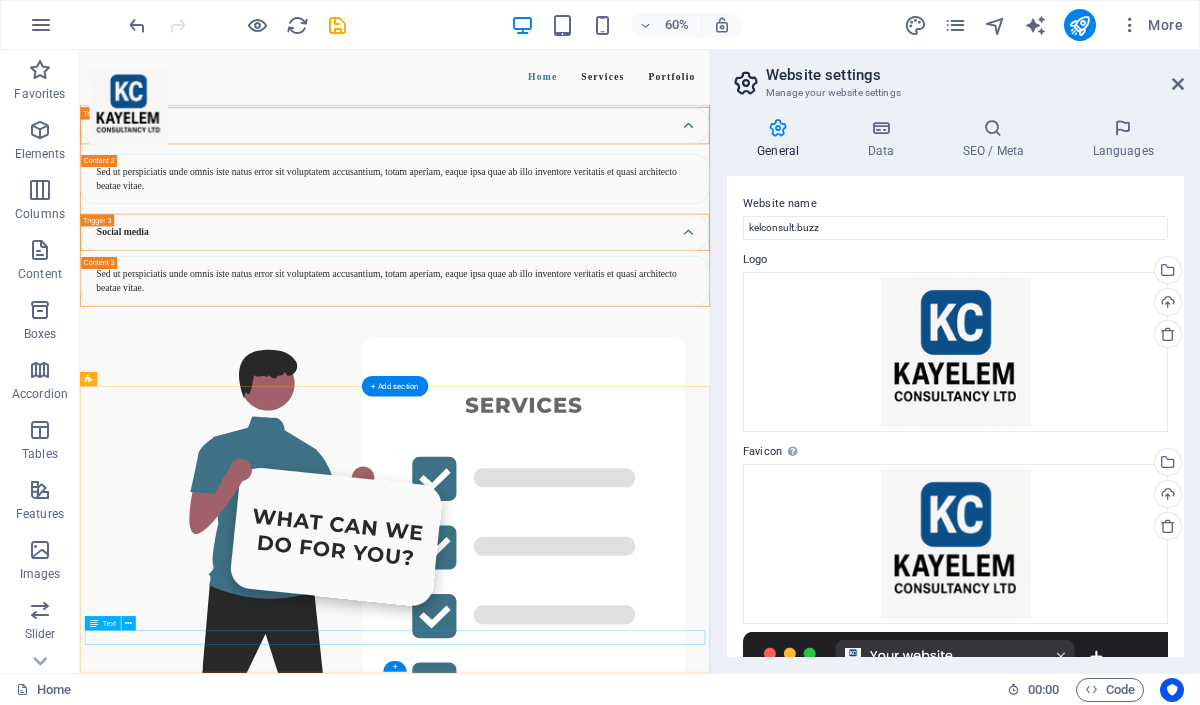 click on "MAKEIT AGENCY © 2023. All Rights Reserved." at bounding box center [605, 15435] 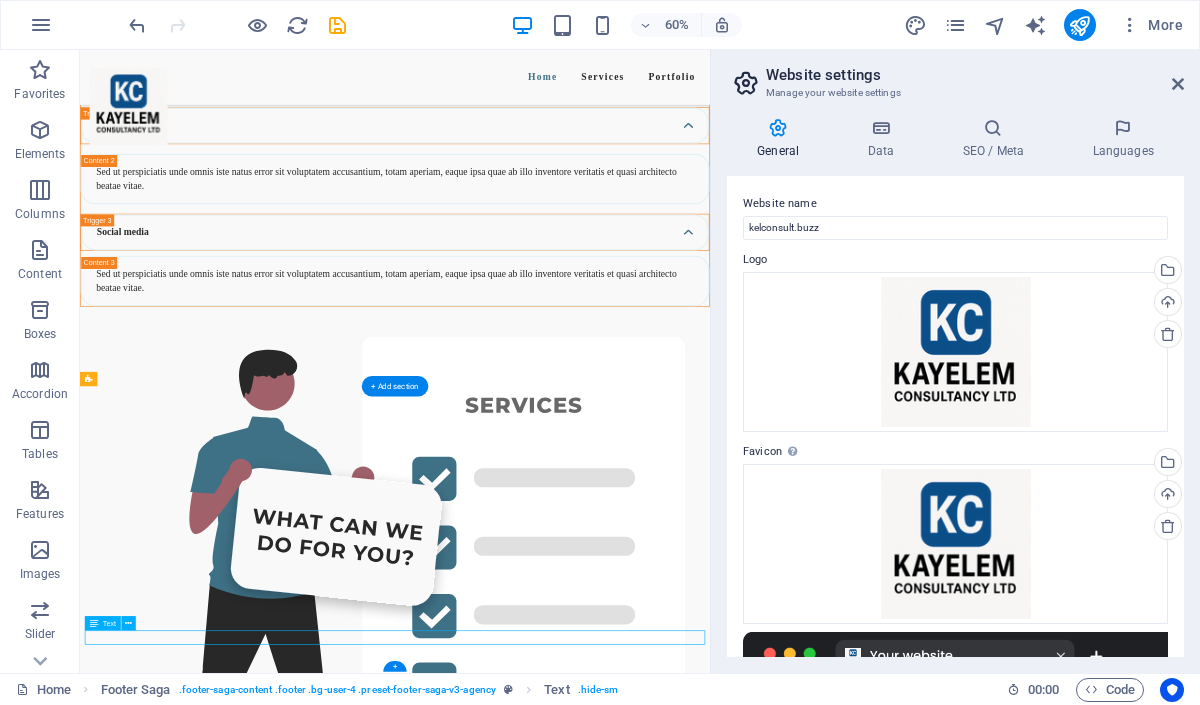 click on "MAKEIT AGENCY © 2023. All Rights Reserved." at bounding box center (605, 15435) 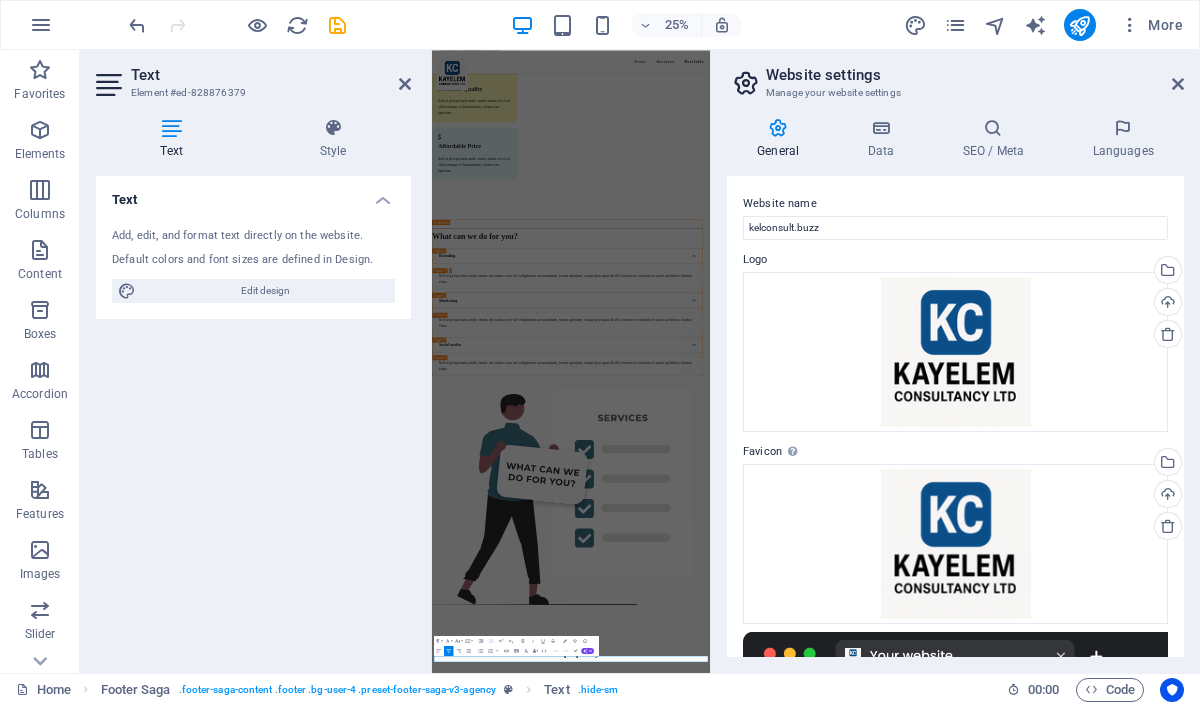 click on "Website settings Manage your website settings  General  Data  SEO / Meta  Languages Website name kelconsult.buzz Logo Drag files here, click to choose files or select files from Files or our free stock photos & videos Select files from the file manager, stock photos, or upload file(s) Upload Favicon Set the favicon of your website here. A favicon is a small icon shown in the browser tab next to your website title. It helps visitors identify your website. Drag files here, click to choose files or select files from Files or our free stock photos & videos Select files from the file manager, stock photos, or upload file(s) Upload Preview Image (Open Graph) This image will be shown when the website is shared on social networks Drag files here, click to choose files or select files from Files or our free stock photos & videos Select files from the file manager, stock photos, or upload file(s) Upload Contact data for this website. This can be used everywhere on the website and will update automatically. Company City" at bounding box center [955, 361] 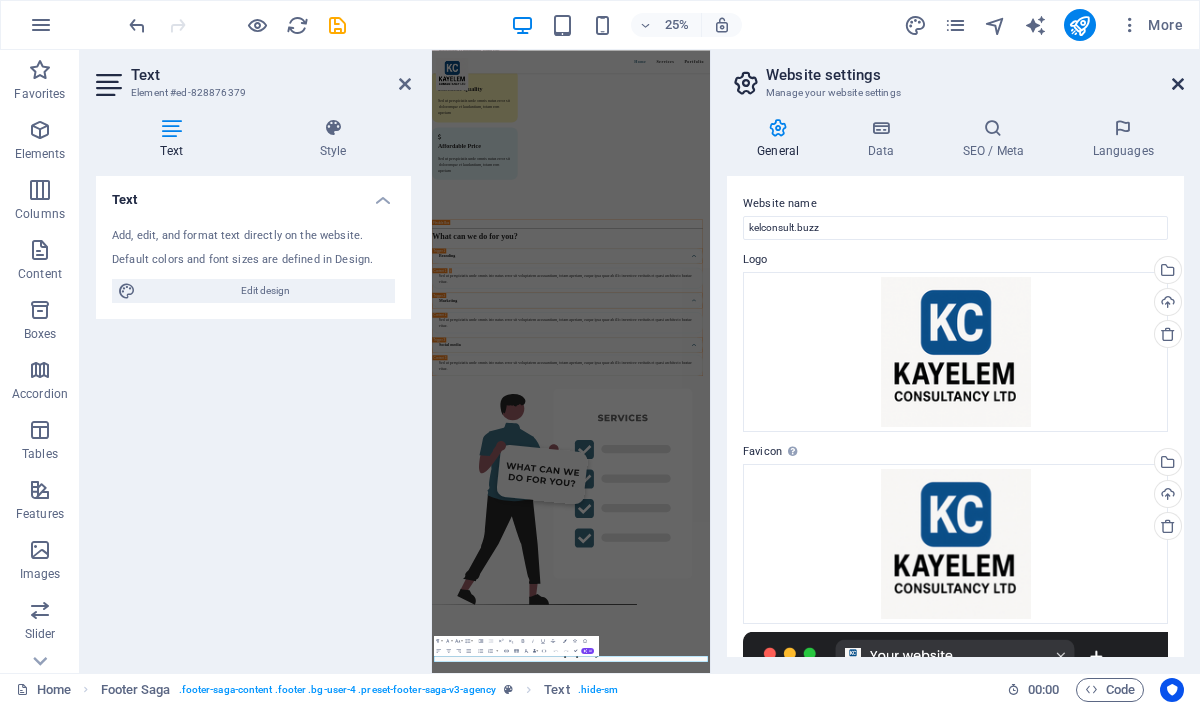 click at bounding box center (1178, 84) 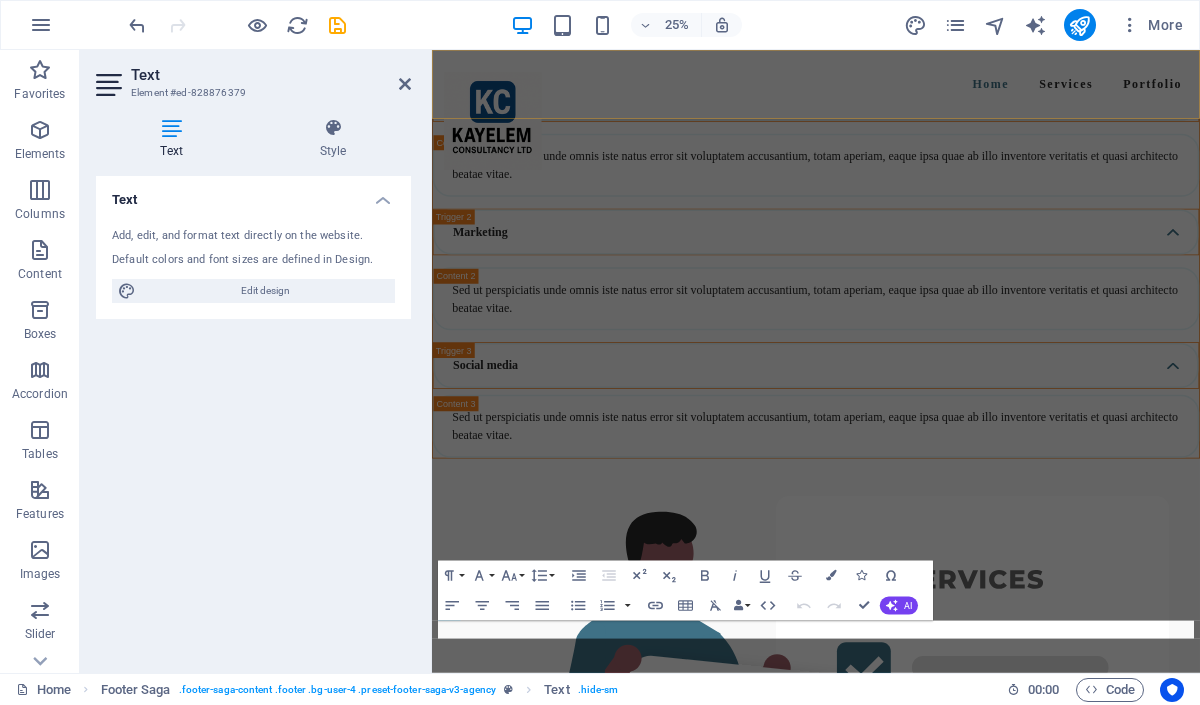 scroll, scrollTop: 4467, scrollLeft: 0, axis: vertical 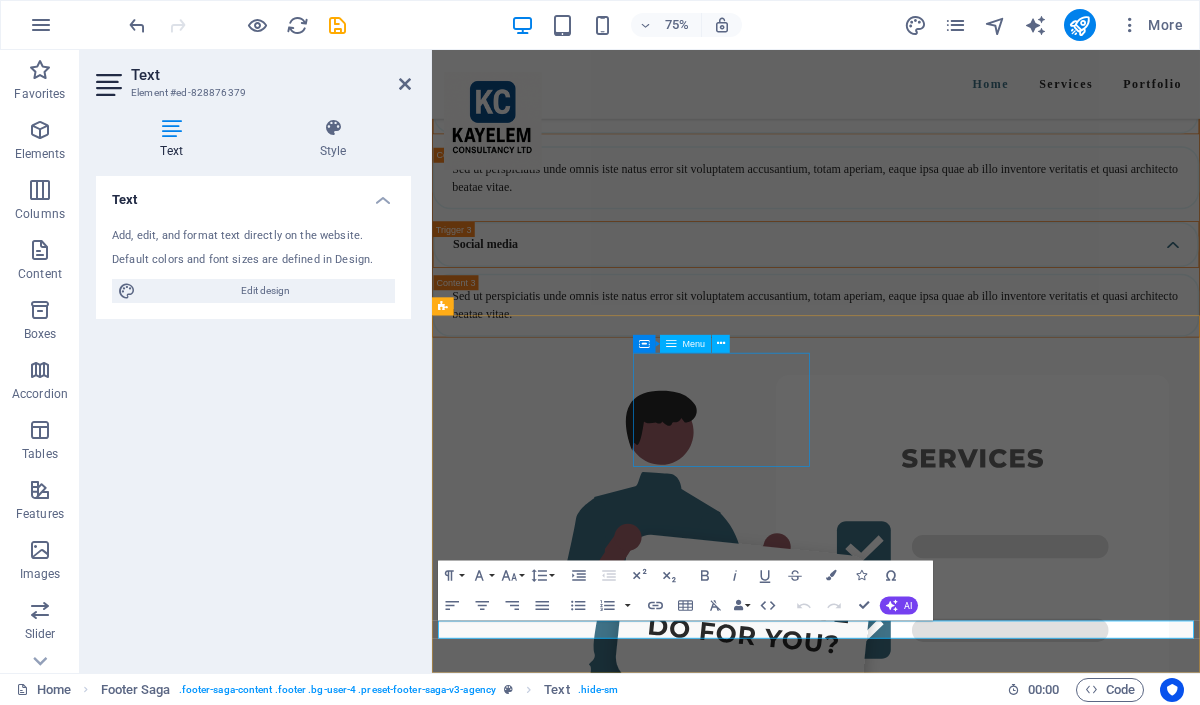 click on "HOME SERVICES PORTFOLIO" at bounding box center (566, 14885) 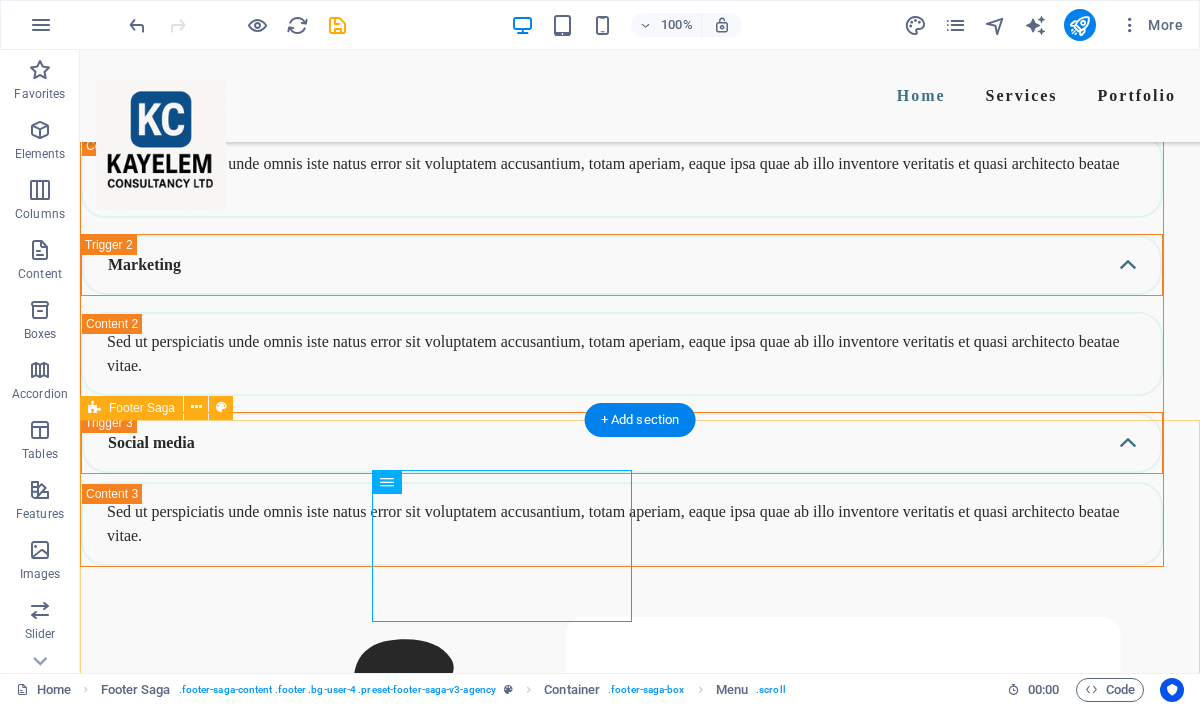 scroll, scrollTop: 4655, scrollLeft: 0, axis: vertical 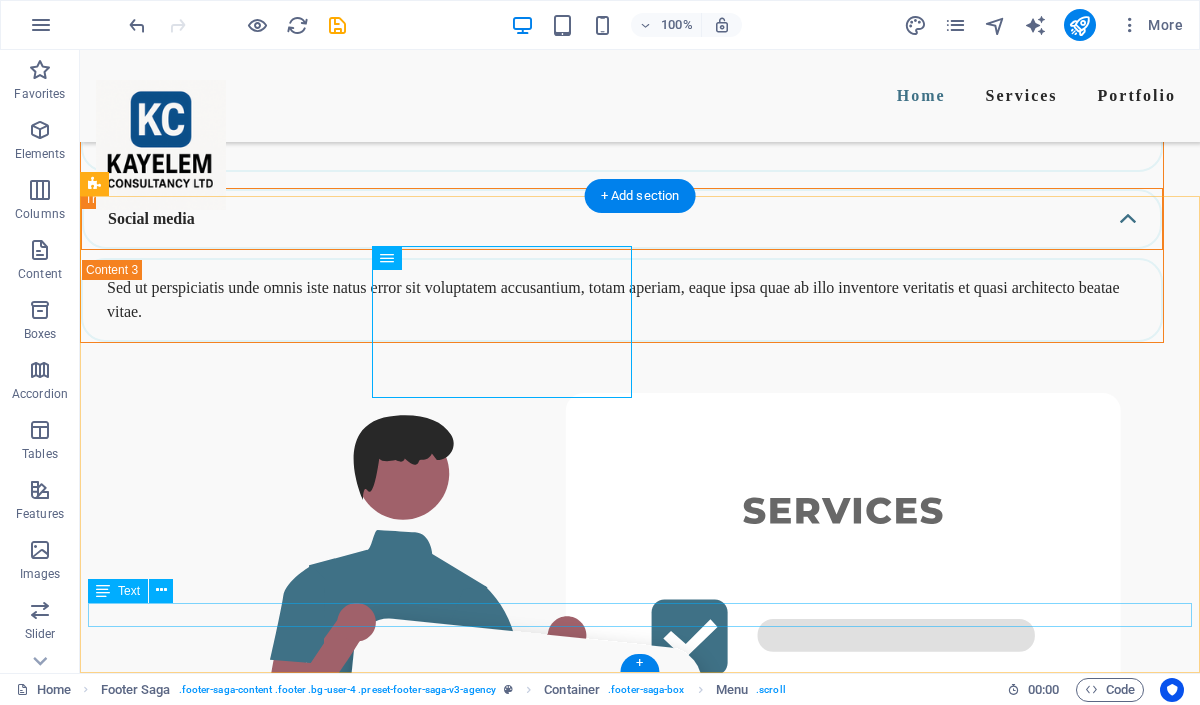 click on "MAKEIT AGENCY © 2023. All Rights Reserved." at bounding box center [640, 15296] 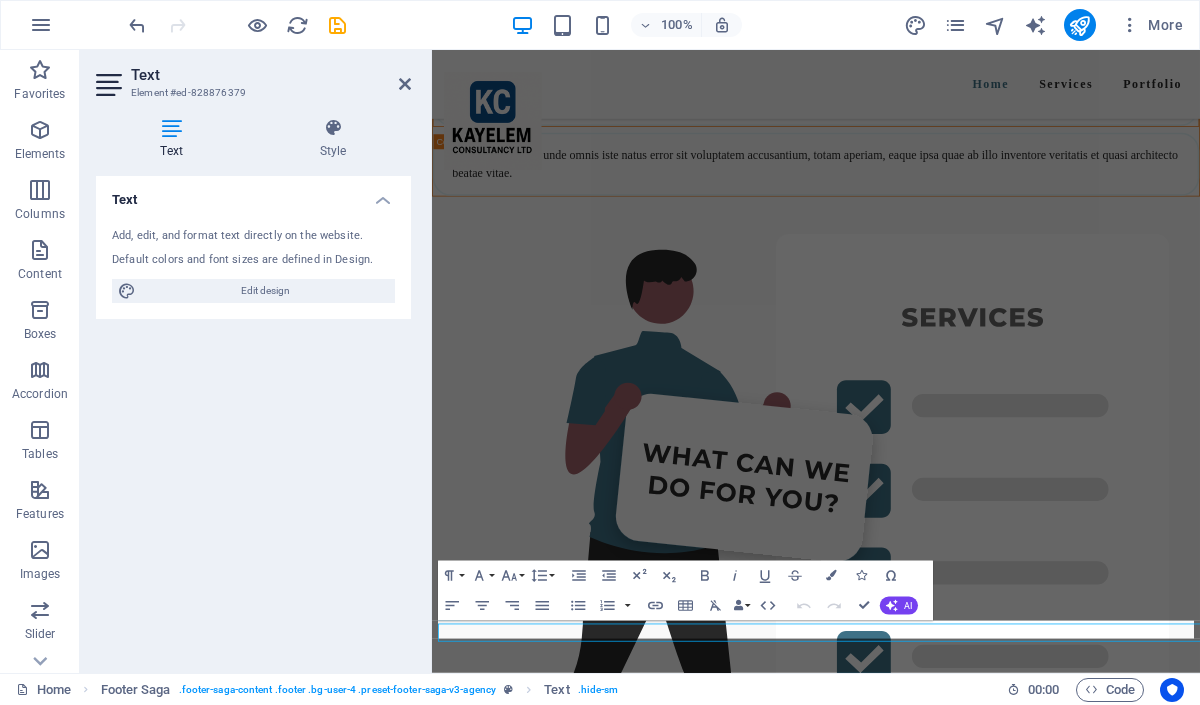 scroll, scrollTop: 4467, scrollLeft: 0, axis: vertical 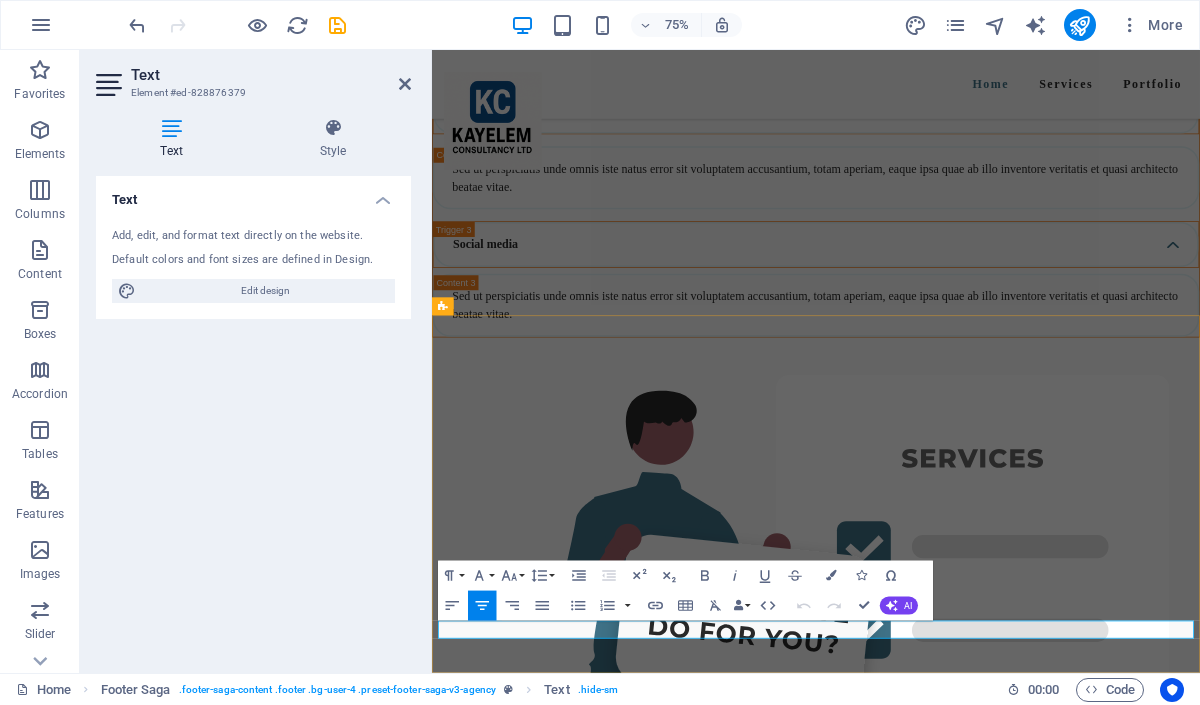 drag, startPoint x: 787, startPoint y: 820, endPoint x: 904, endPoint y: 813, distance: 117.20921 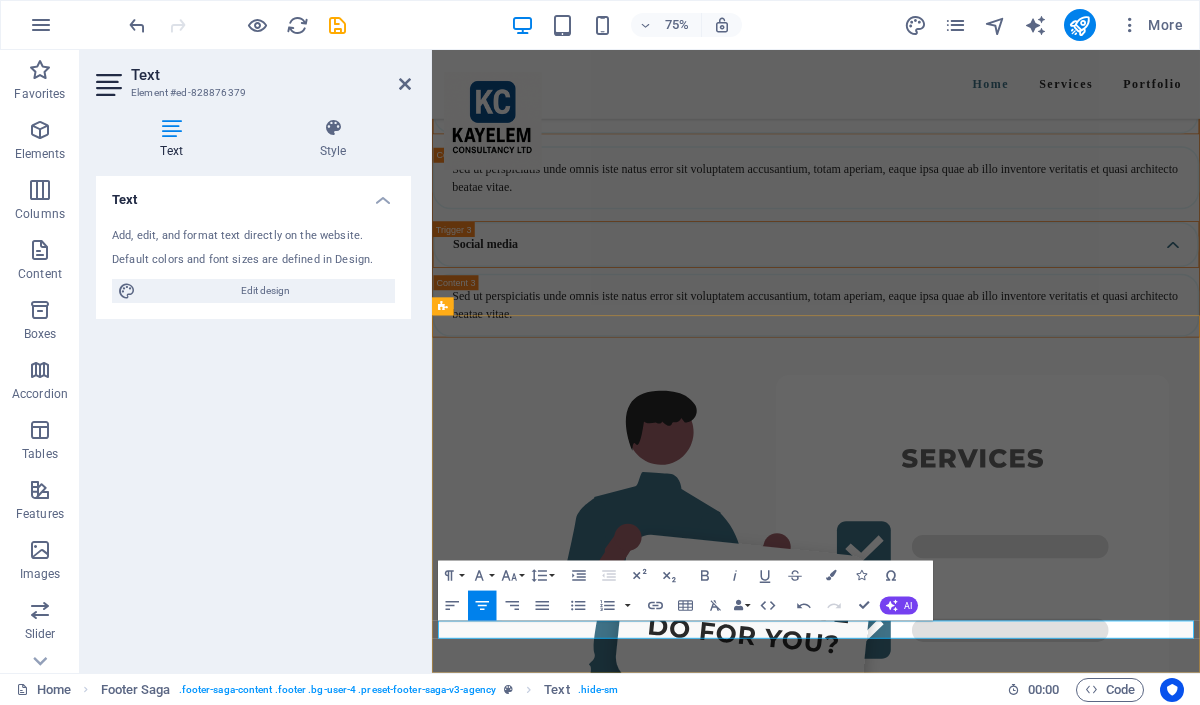 click on "KAYELEM CONSULTANCY LTD  © [YEAR]. All Rights Reserved." at bounding box center (944, 15530) 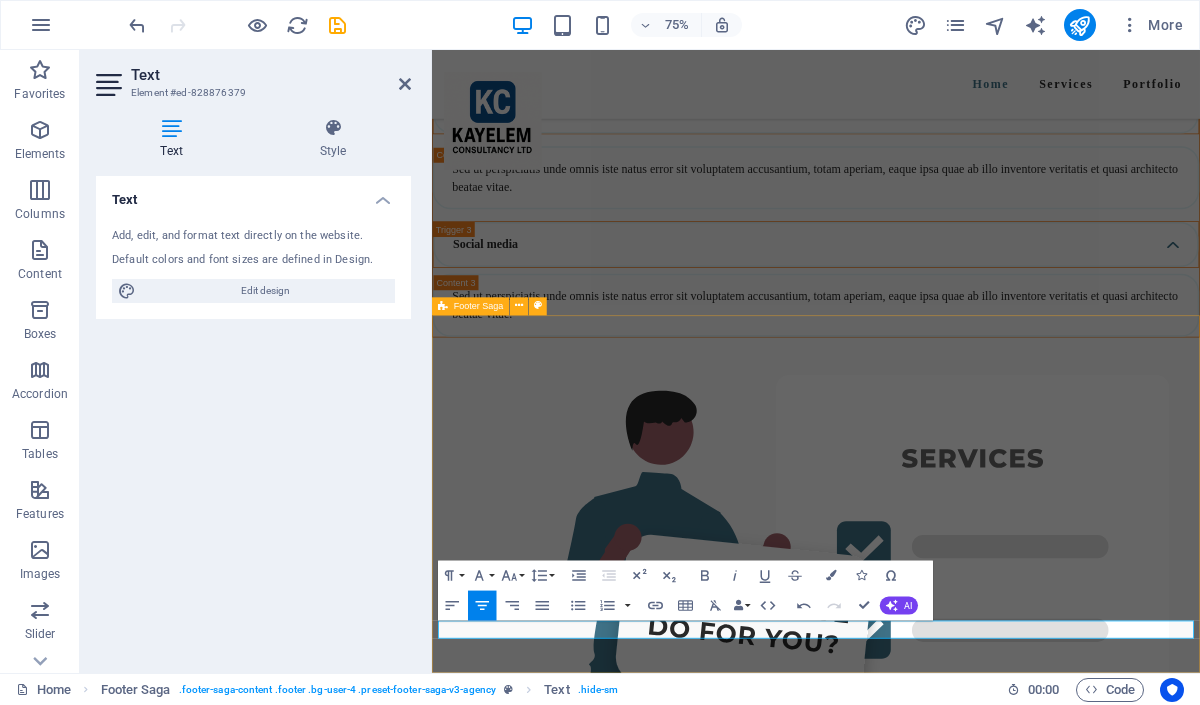 click on "HOME SERVICES PORTFOLIO PRIVACY POLICY LEGAL NOTICE EMAIL [EMAIL] PHONE NUMBER [PHONE] SOCIAL MEDIA [PHONE] [EMAIL] KAYELEM CONSULTANCY LTD  © [YEAR]. All Rights Reserved. MAKEIT AGENCY © [YEAR]. All Rights Reserved." at bounding box center (944, 15088) 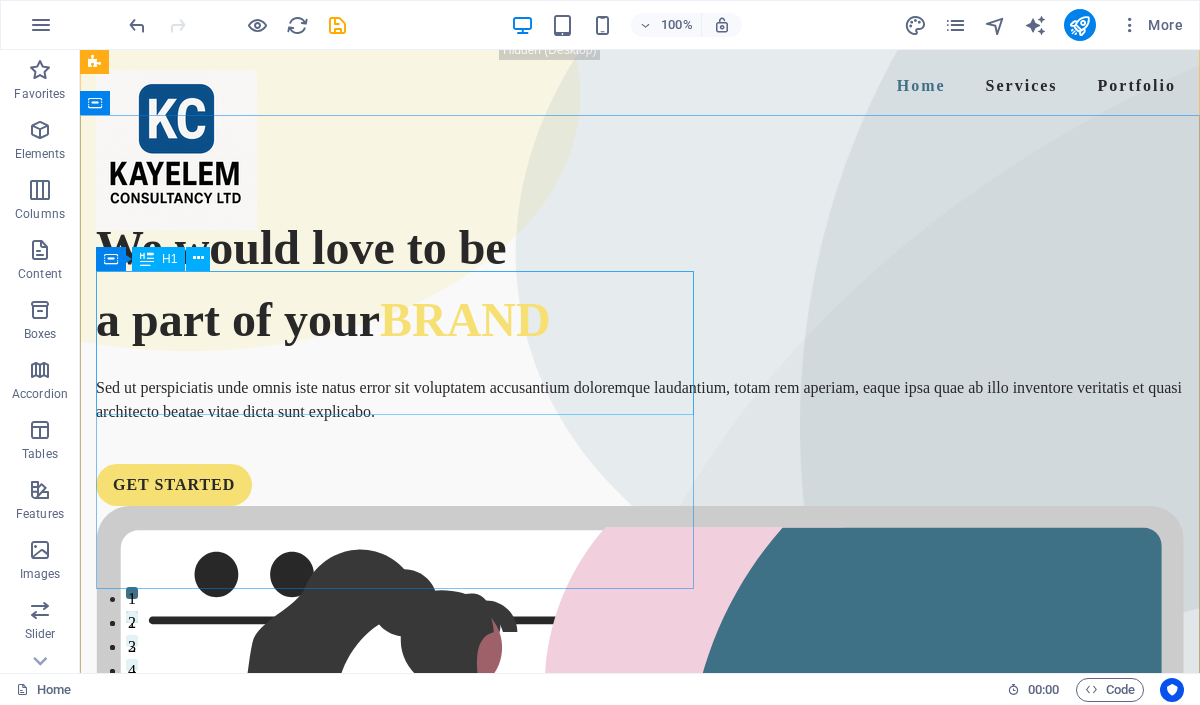 scroll, scrollTop: 0, scrollLeft: 0, axis: both 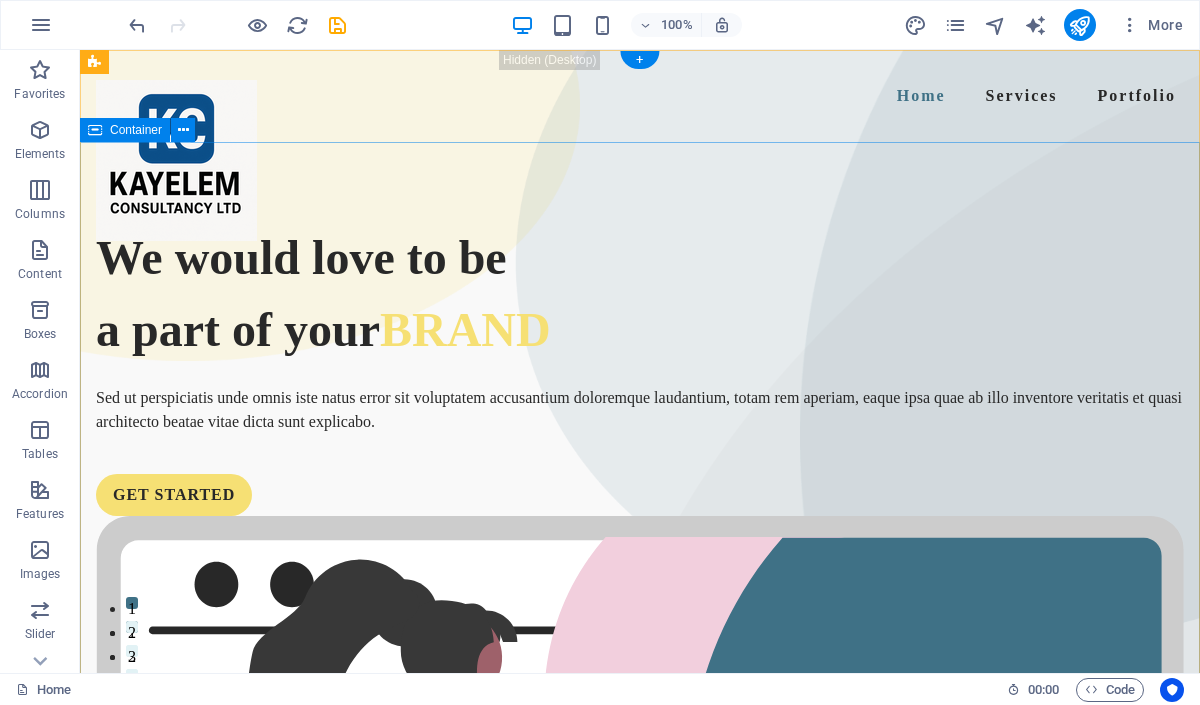 click on "We would love to be a part of your  BRAND Sed ut perspiciatis unde omnis iste natus error sit voluptatem accusantium doloremque laudantium, totam rem aperiam, eaque ipsa quae ab illo inventore veritatis et quasi architecto beatae vitae dicta sunt explicabo.  GET STARTED" at bounding box center (640, 886) 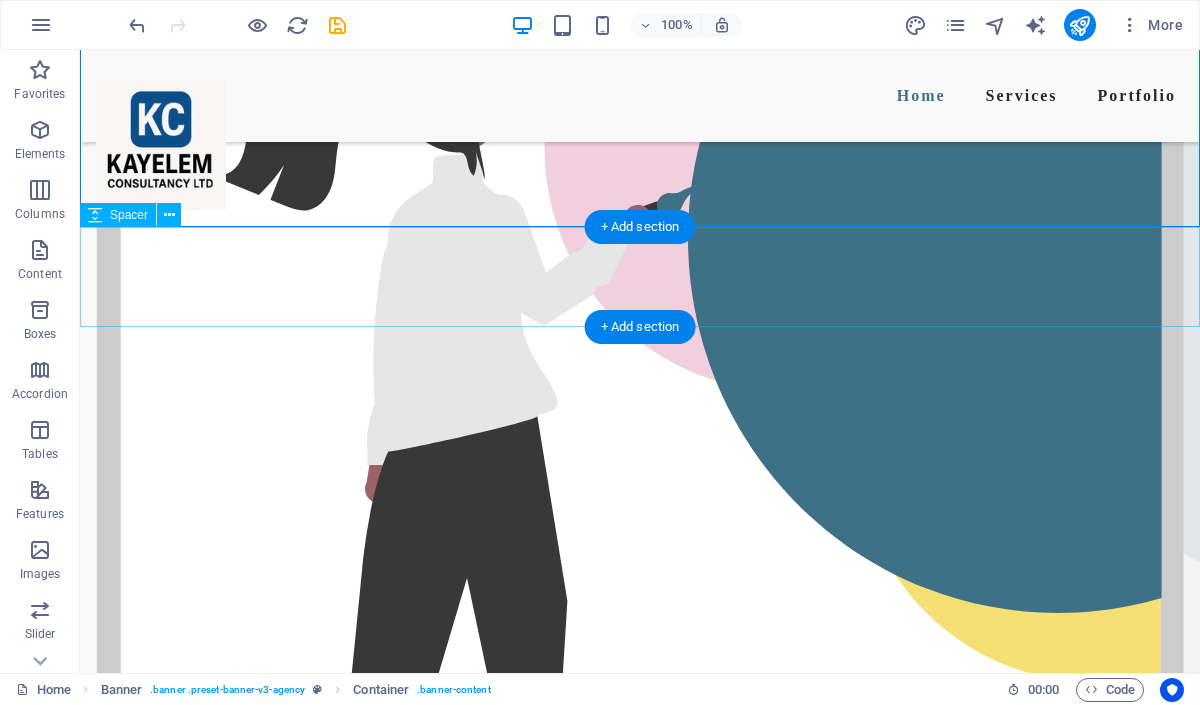scroll, scrollTop: 606, scrollLeft: 0, axis: vertical 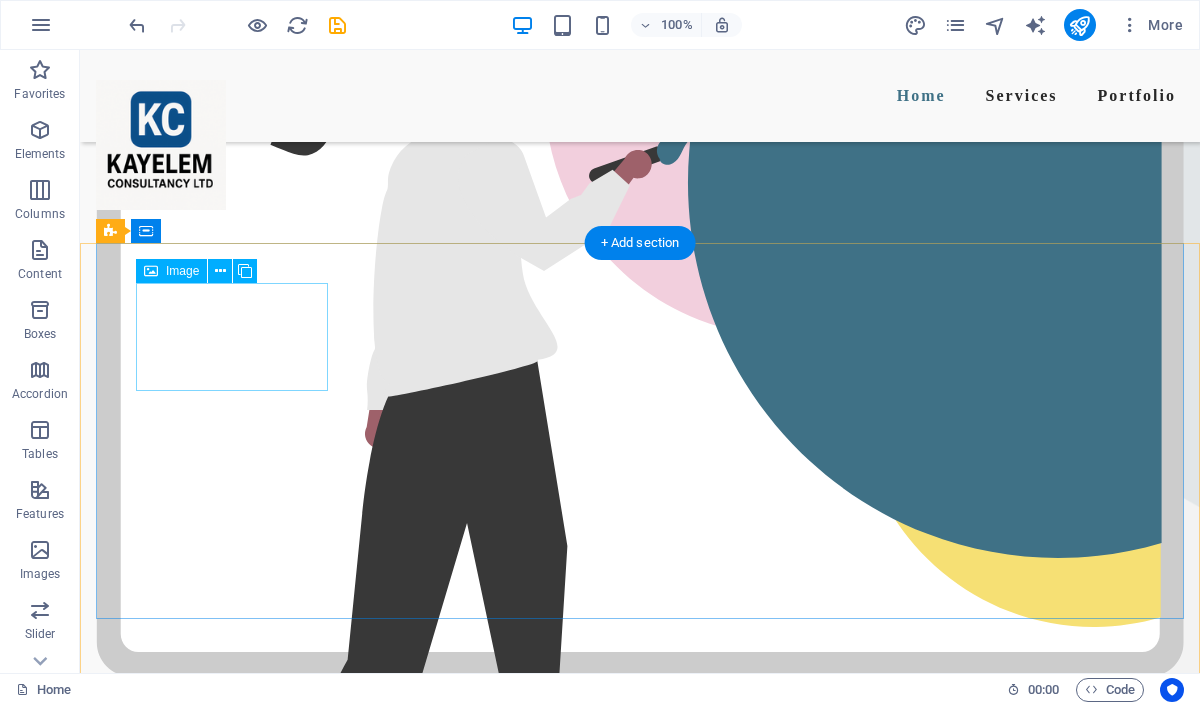 click at bounding box center [232, 1196] 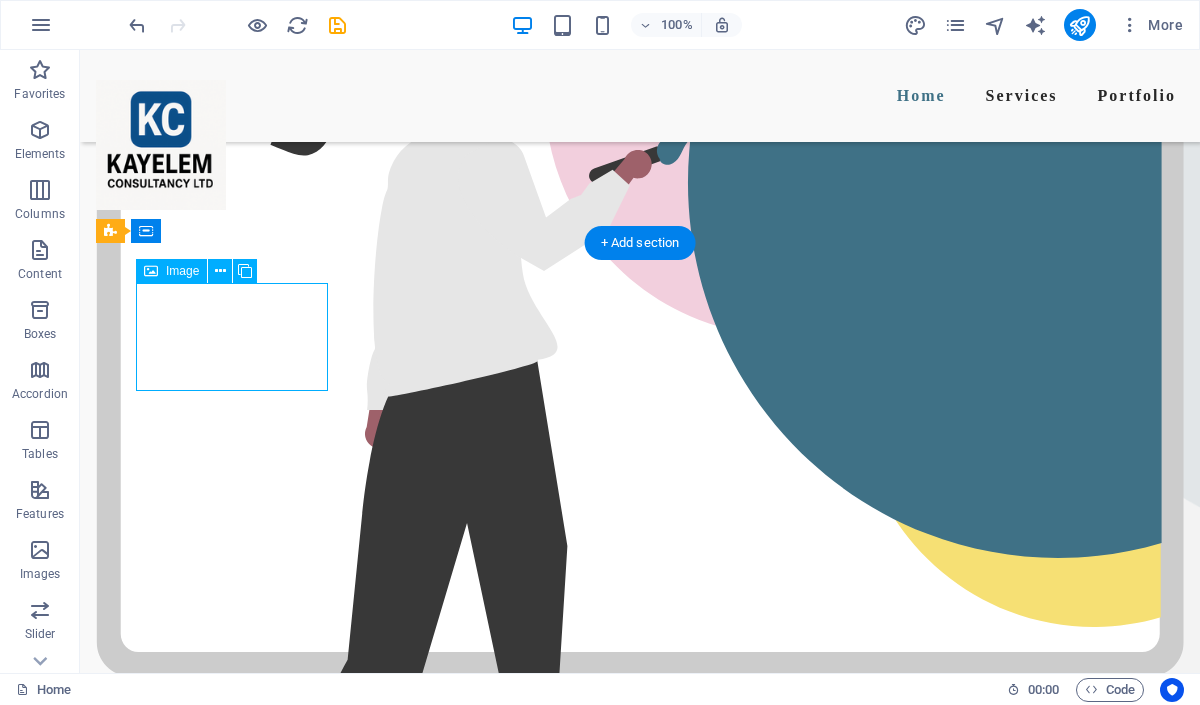 click at bounding box center (232, 1196) 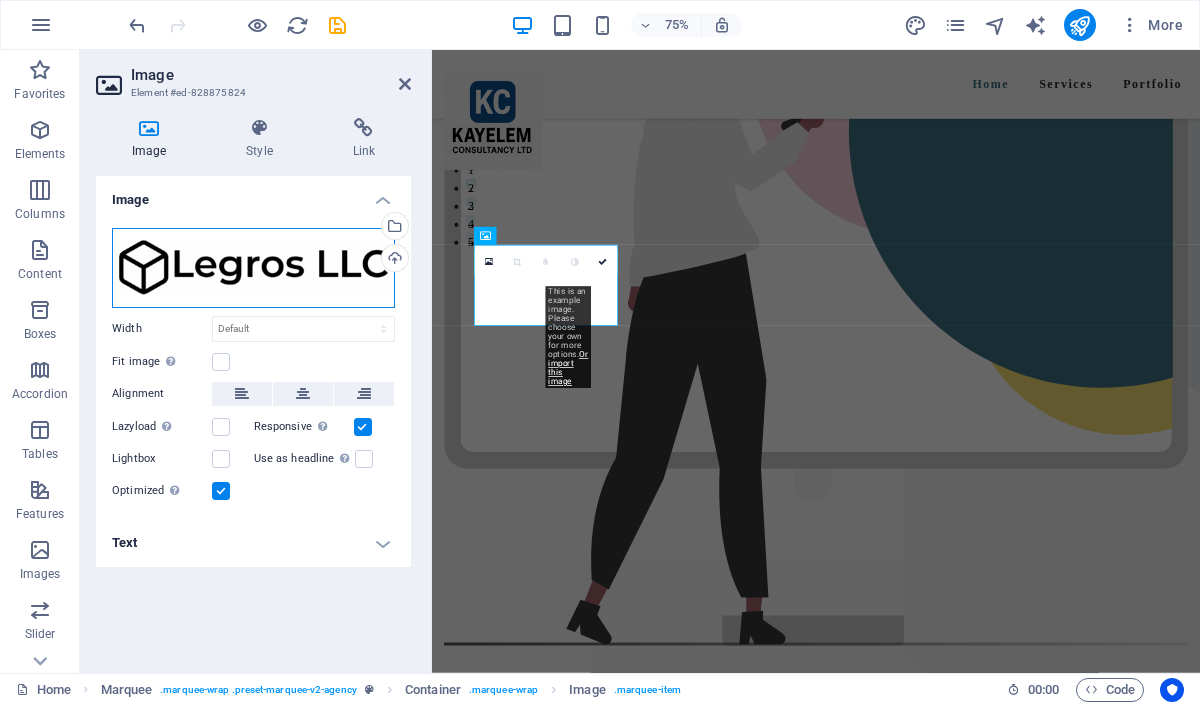 click on "Drag files here, click to choose files or select files from Files or our free stock photos & videos" at bounding box center [253, 268] 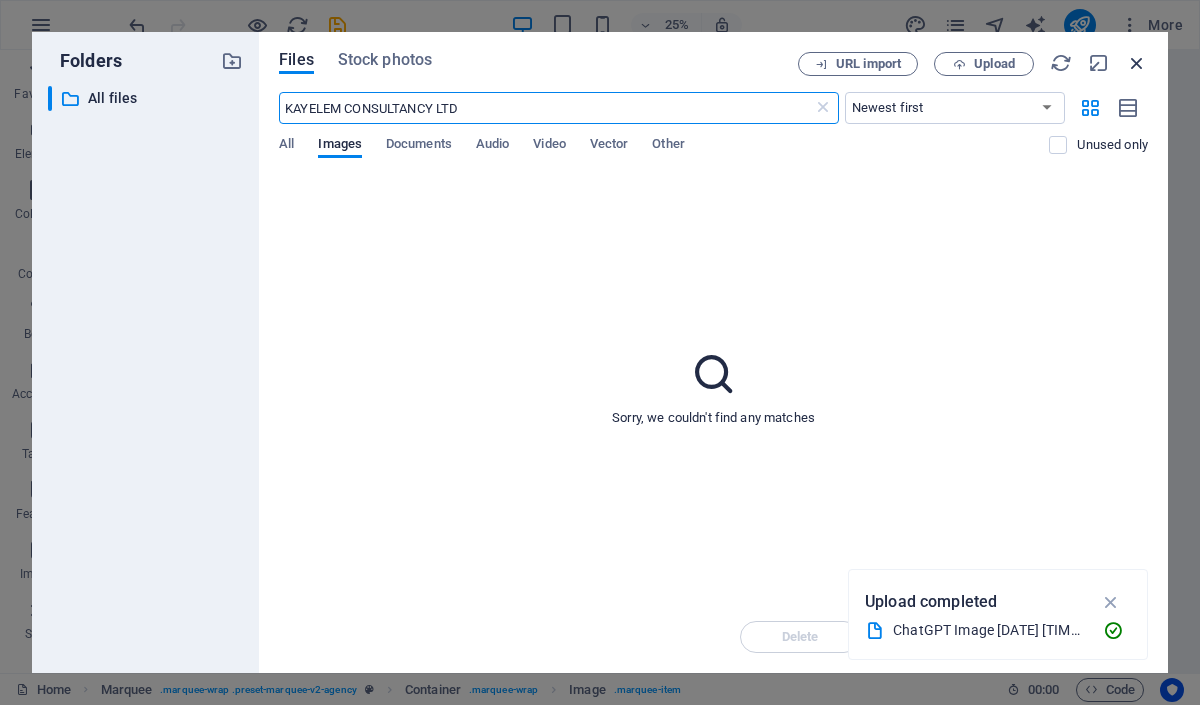 type on "KAYELEM CONSULTANCY LTD" 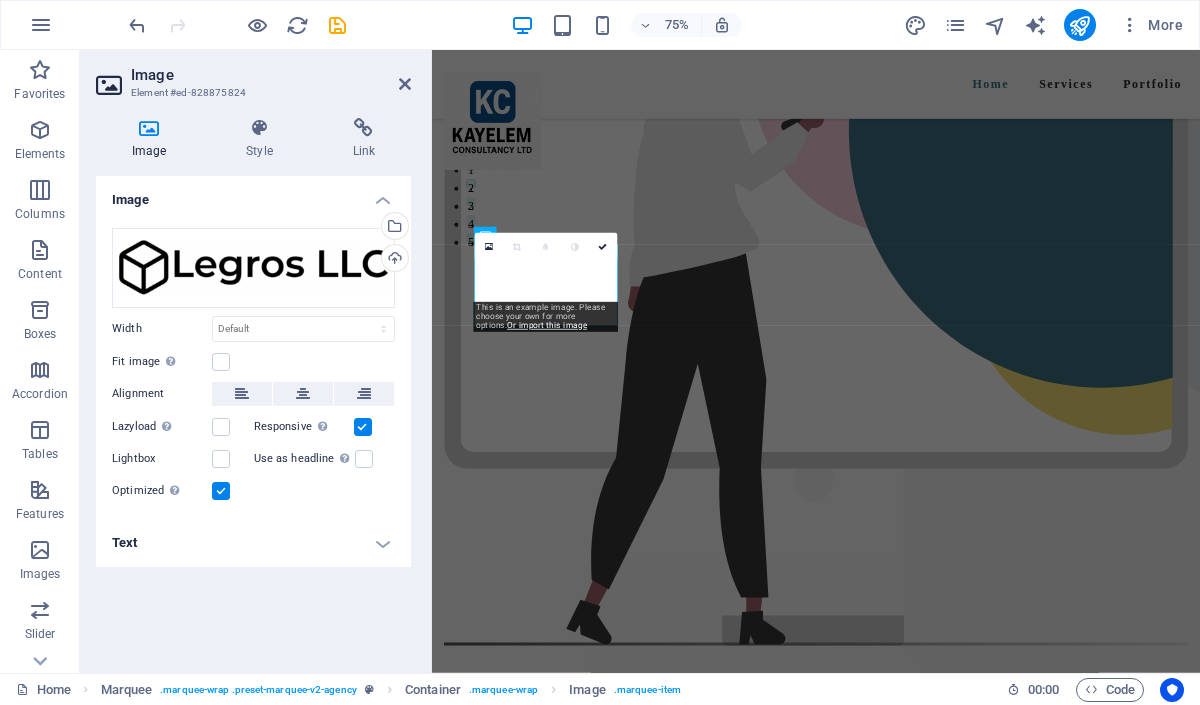 drag, startPoint x: 52, startPoint y: 281, endPoint x: 525, endPoint y: 253, distance: 473.82803 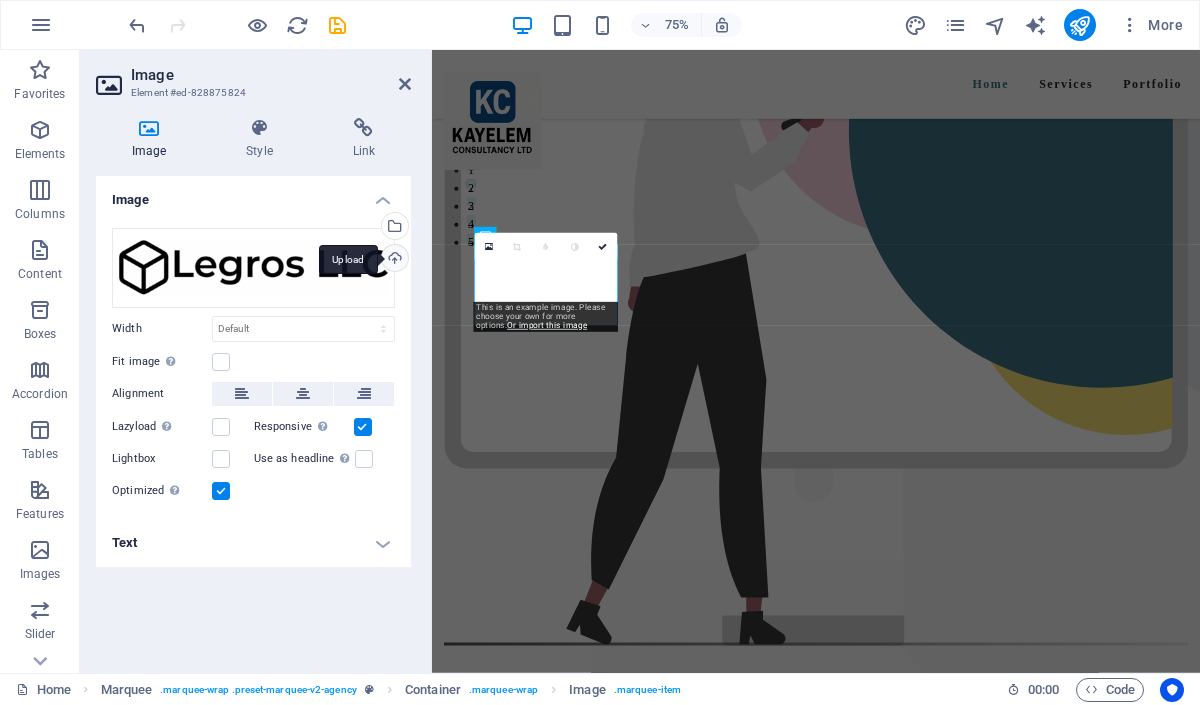 click on "Upload" at bounding box center [393, 260] 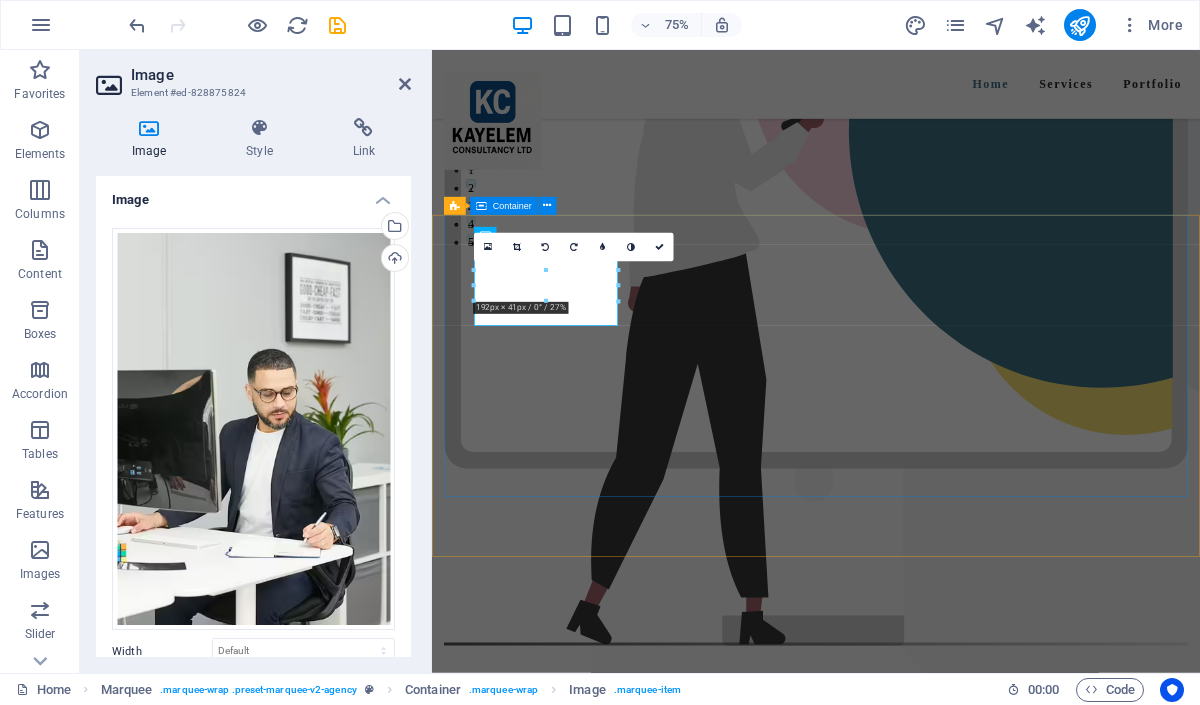 click at bounding box center (944, 1402) 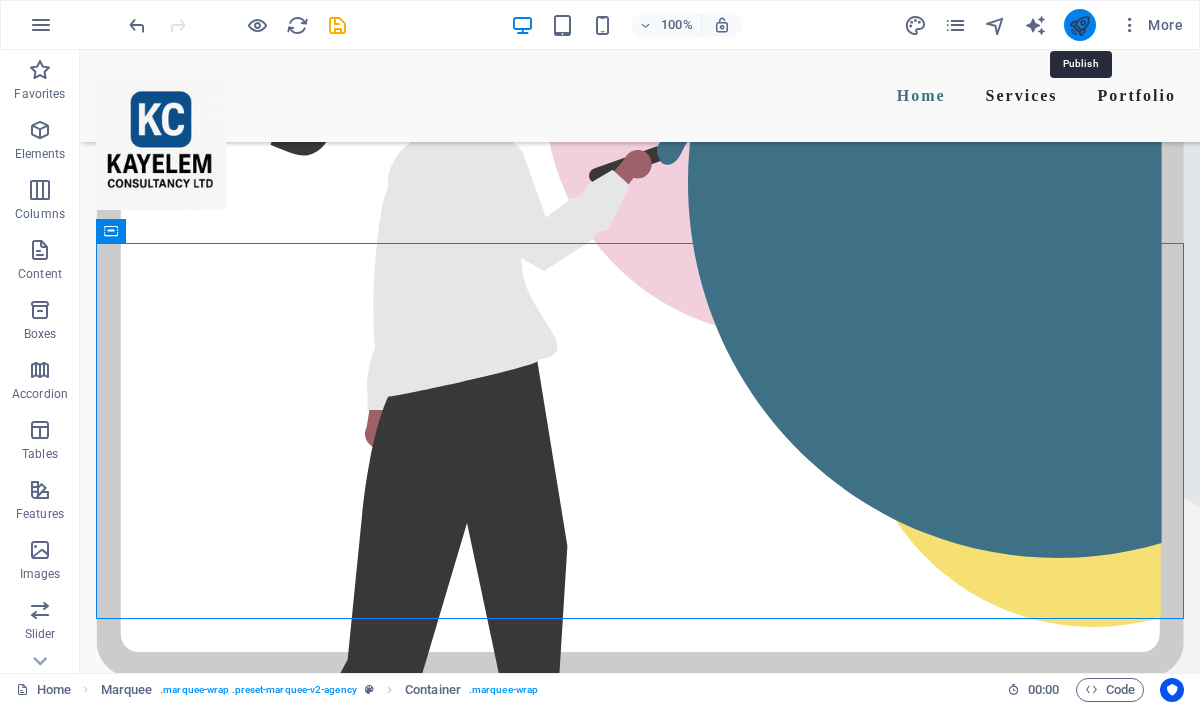 click at bounding box center (1079, 25) 